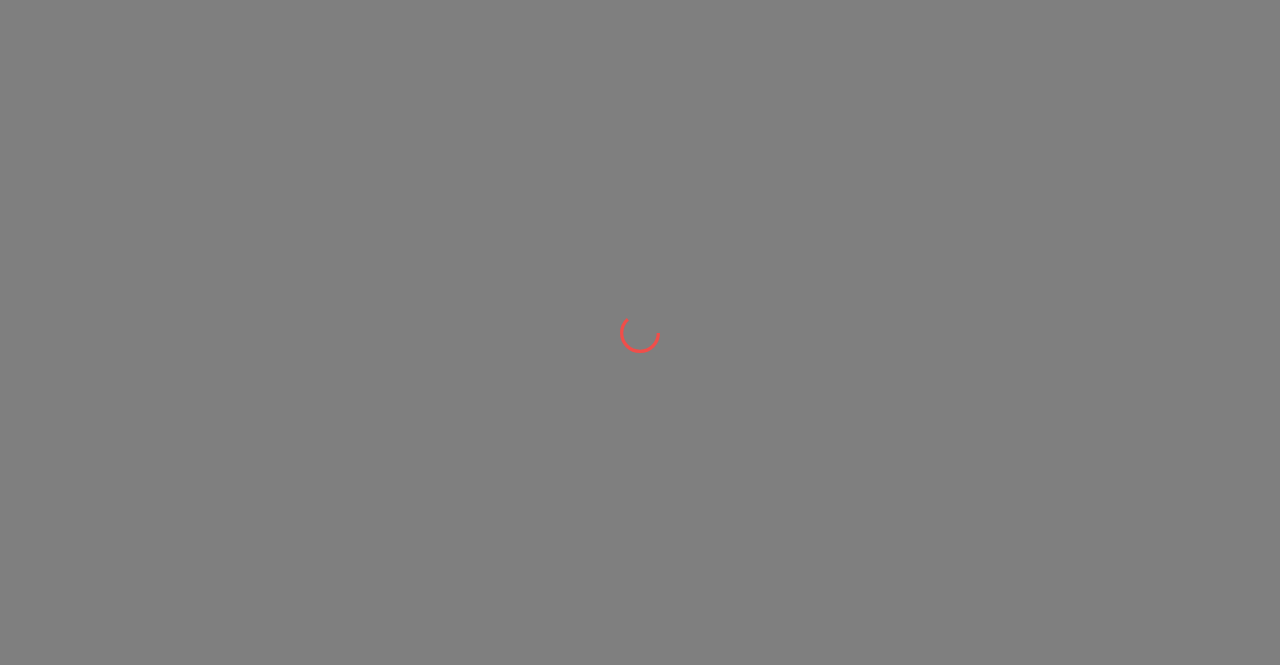 scroll, scrollTop: 0, scrollLeft: 0, axis: both 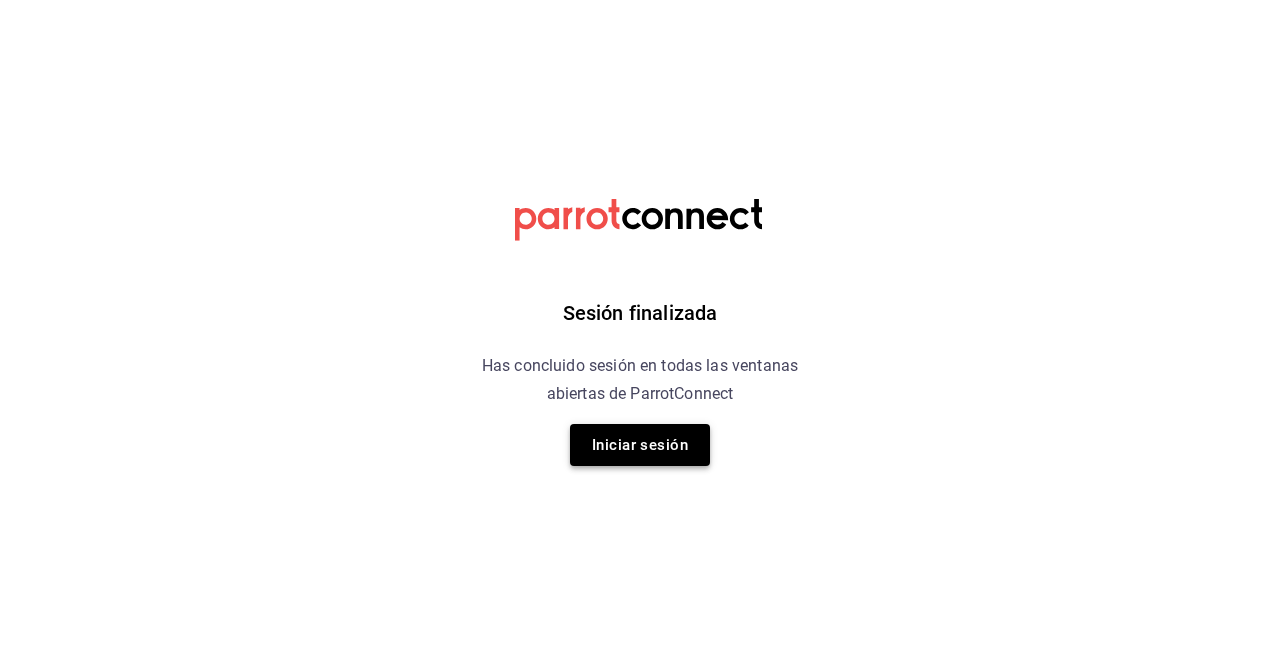 click on "Iniciar sesión" at bounding box center (640, 445) 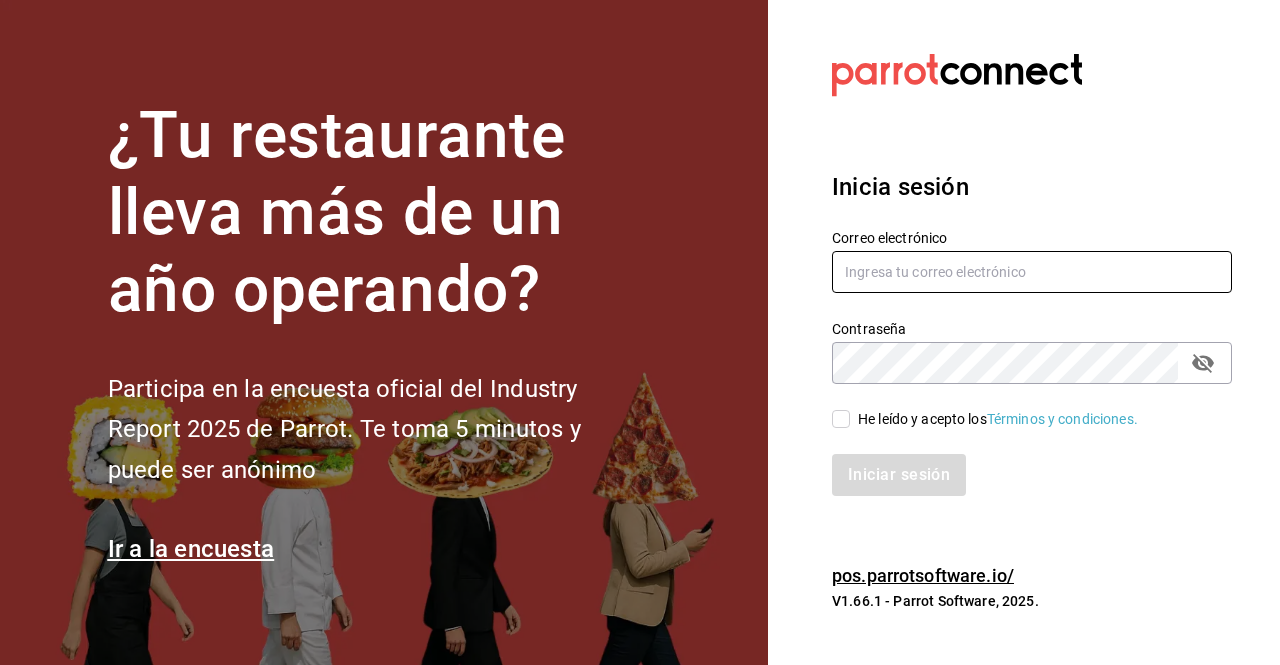type on "[USERNAME]@[DOMAIN]" 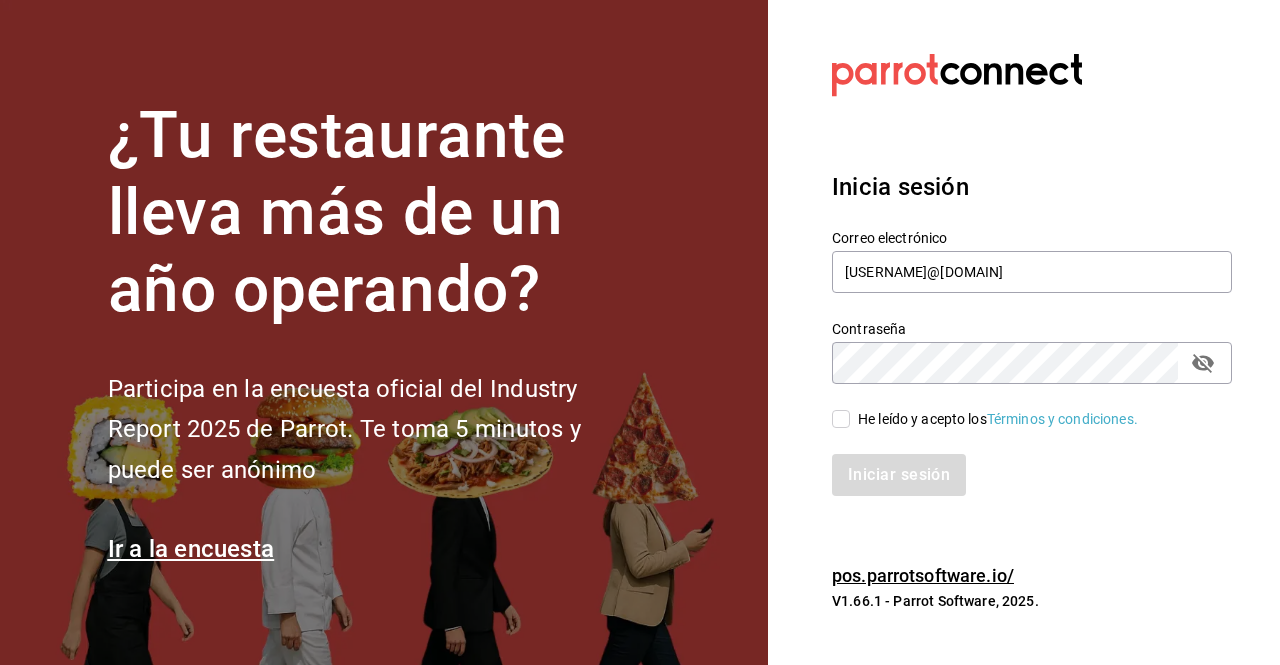click on "He leído y acepto los  Términos y condiciones." at bounding box center (841, 419) 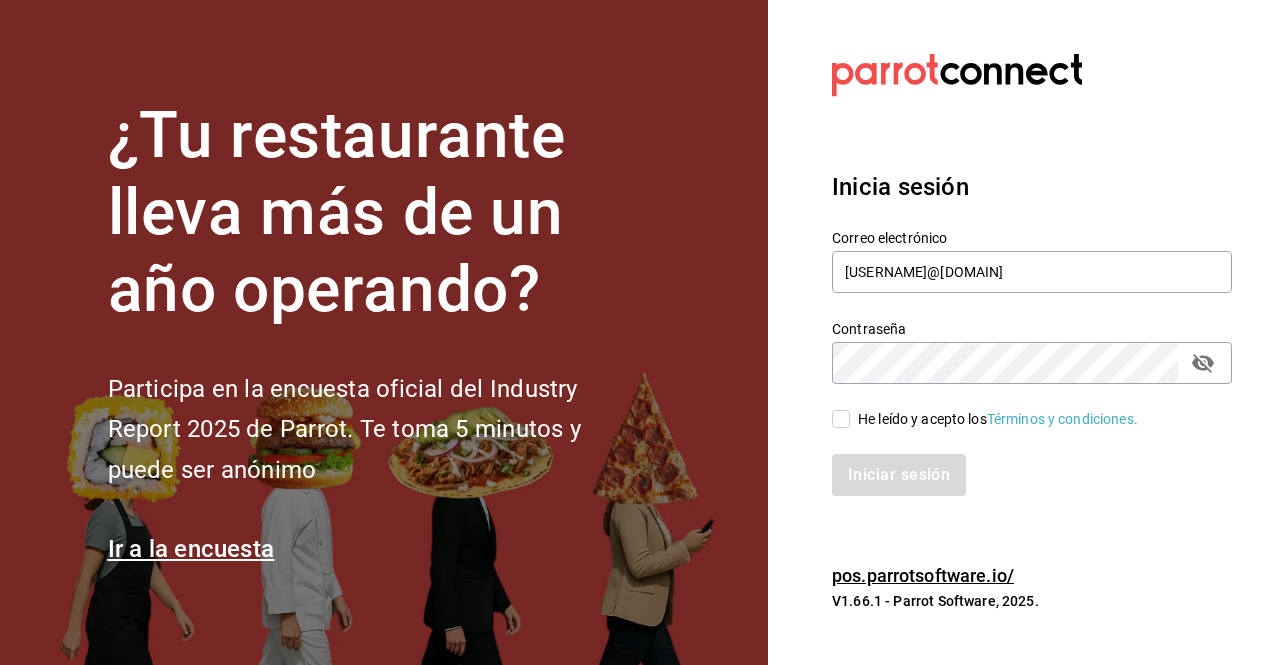 checkbox on "true" 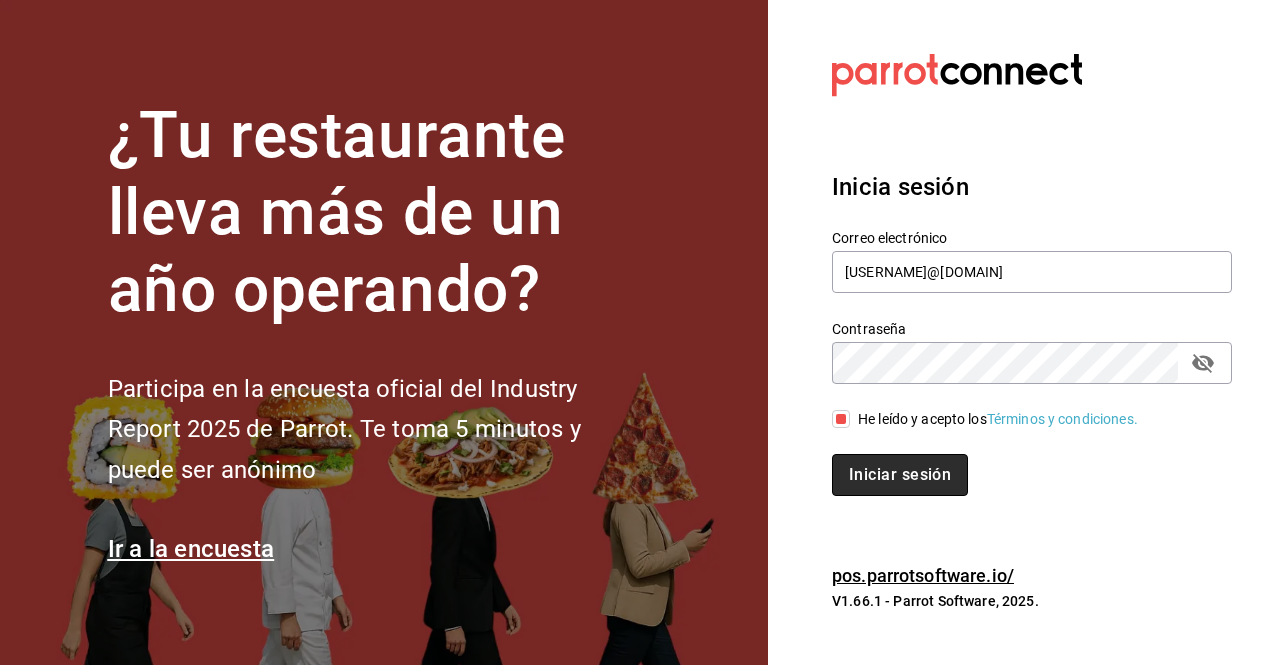 click on "Iniciar sesión" at bounding box center [900, 475] 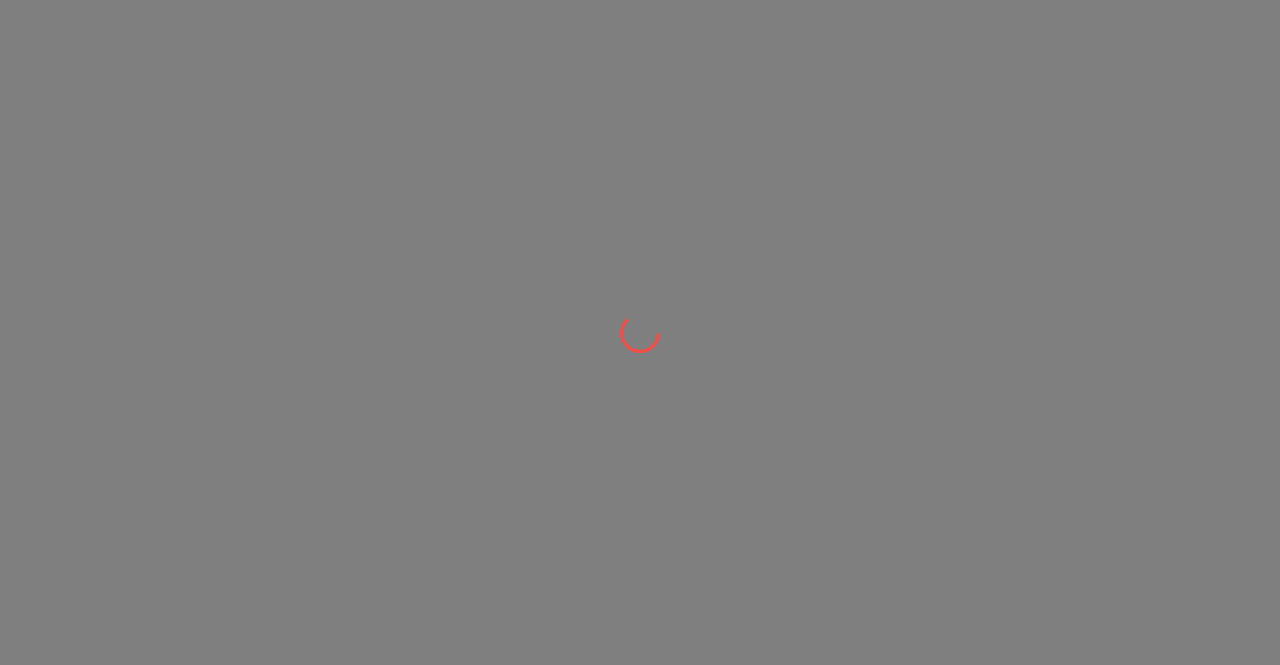 scroll, scrollTop: 0, scrollLeft: 0, axis: both 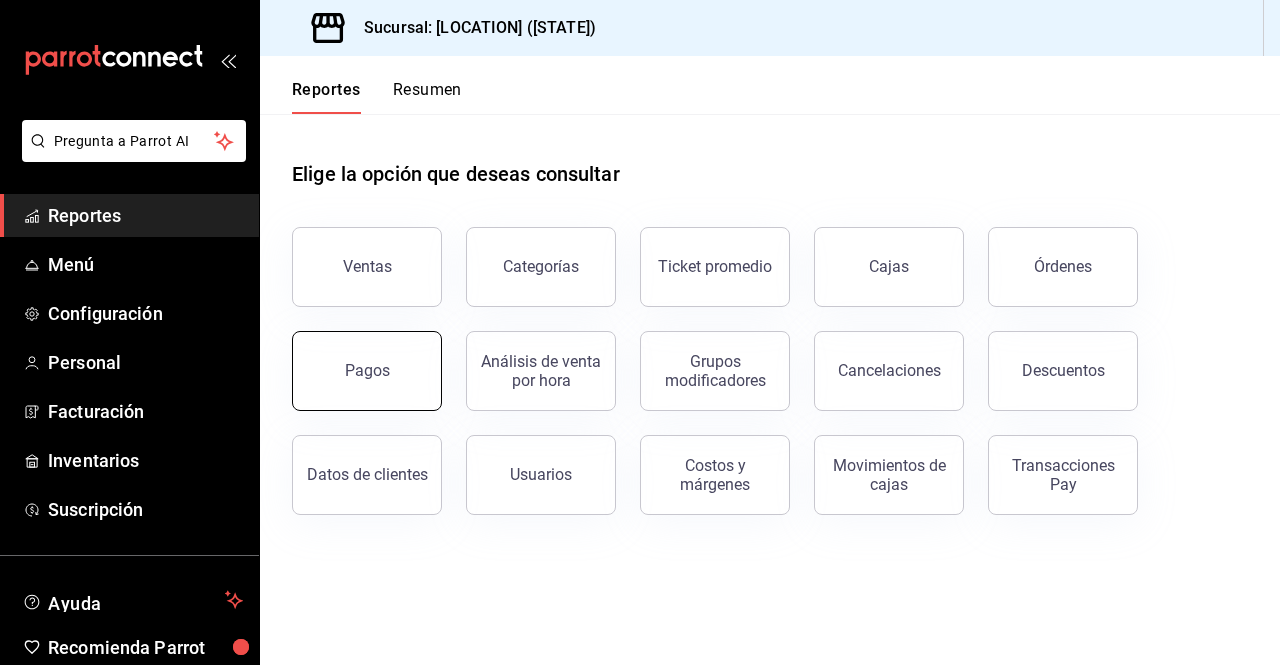 click on "Pagos" at bounding box center [367, 371] 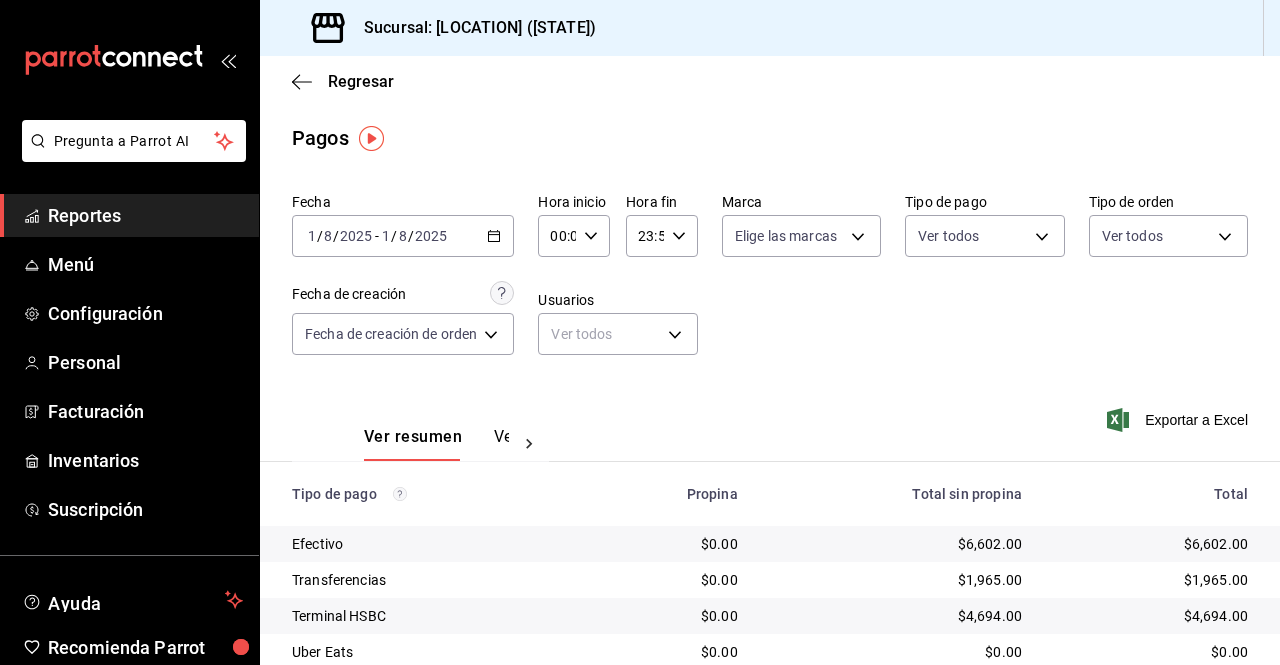 click 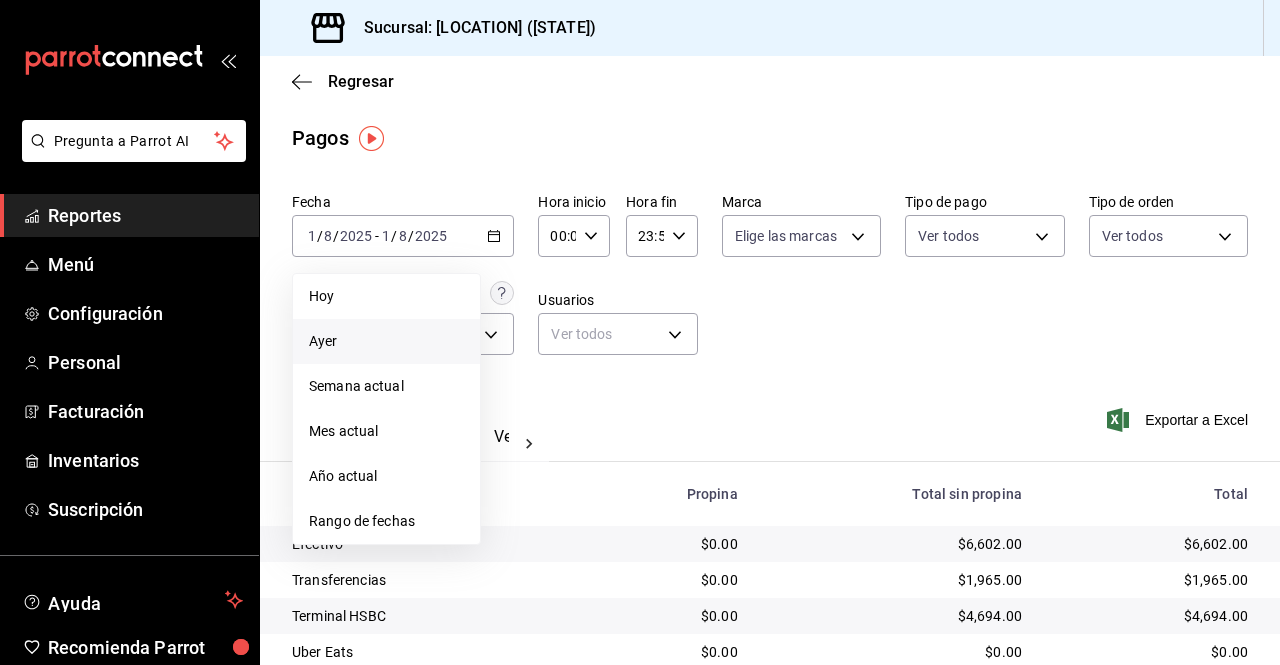 click on "Ayer" at bounding box center (386, 341) 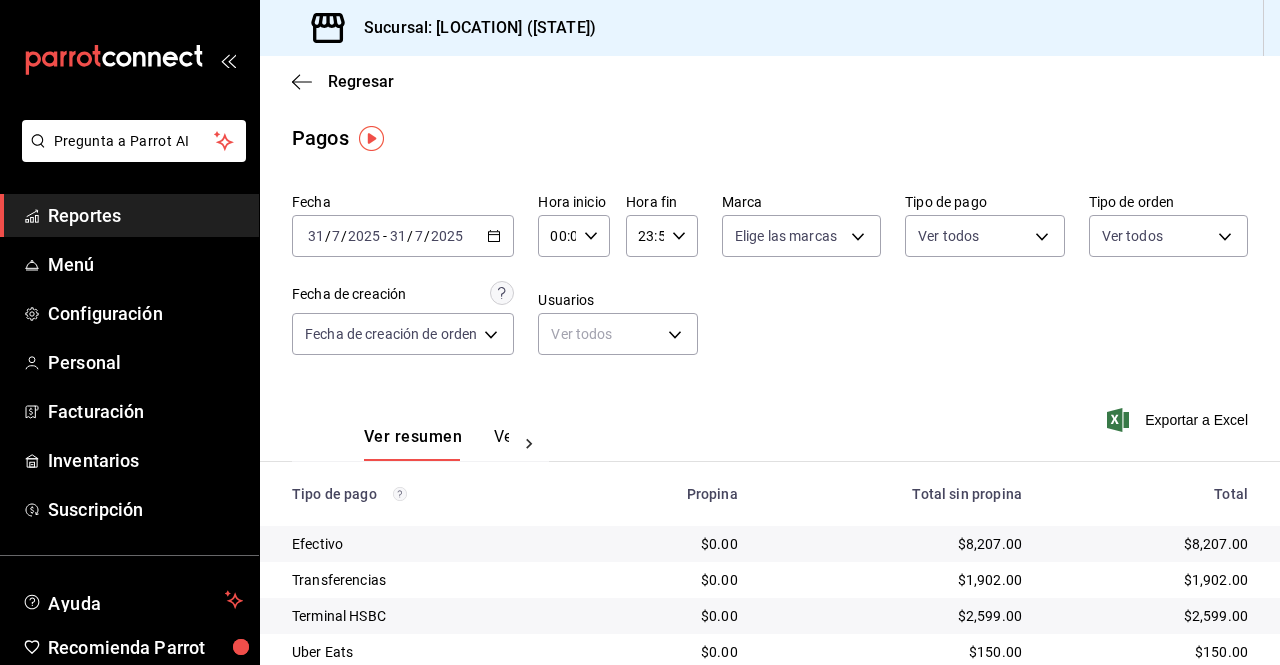 click on "23:59 Hora fin" at bounding box center [662, 236] 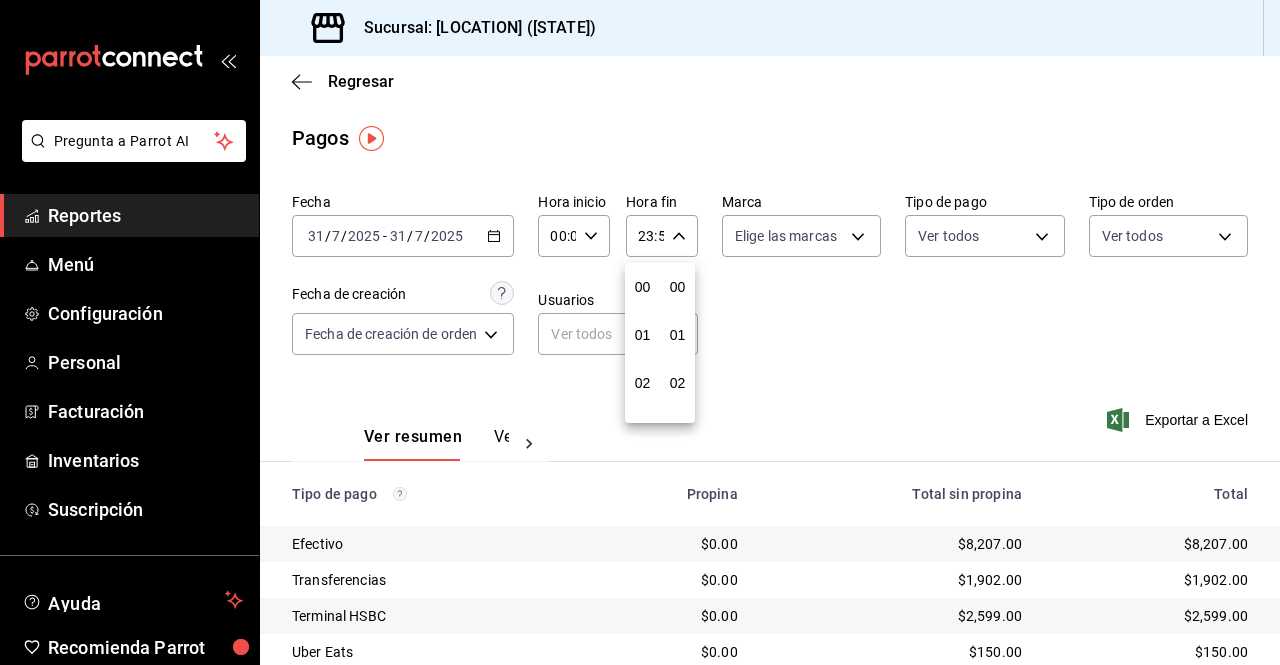 scroll, scrollTop: 992, scrollLeft: 0, axis: vertical 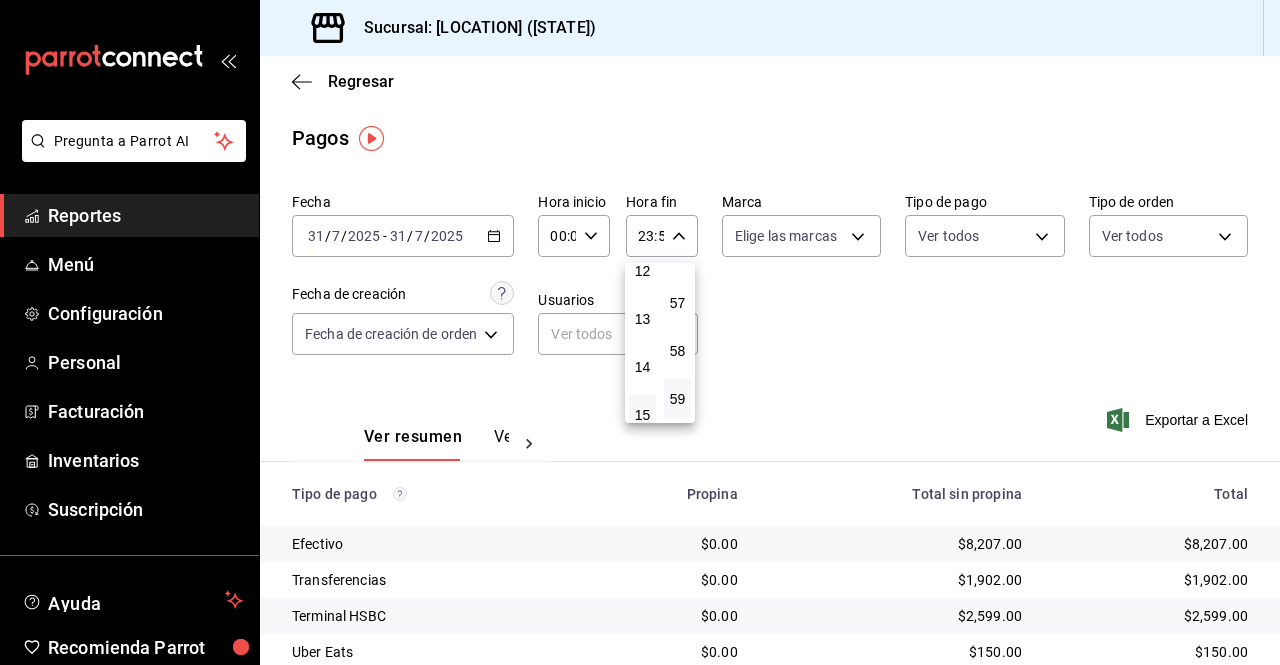click on "15" at bounding box center (642, 415) 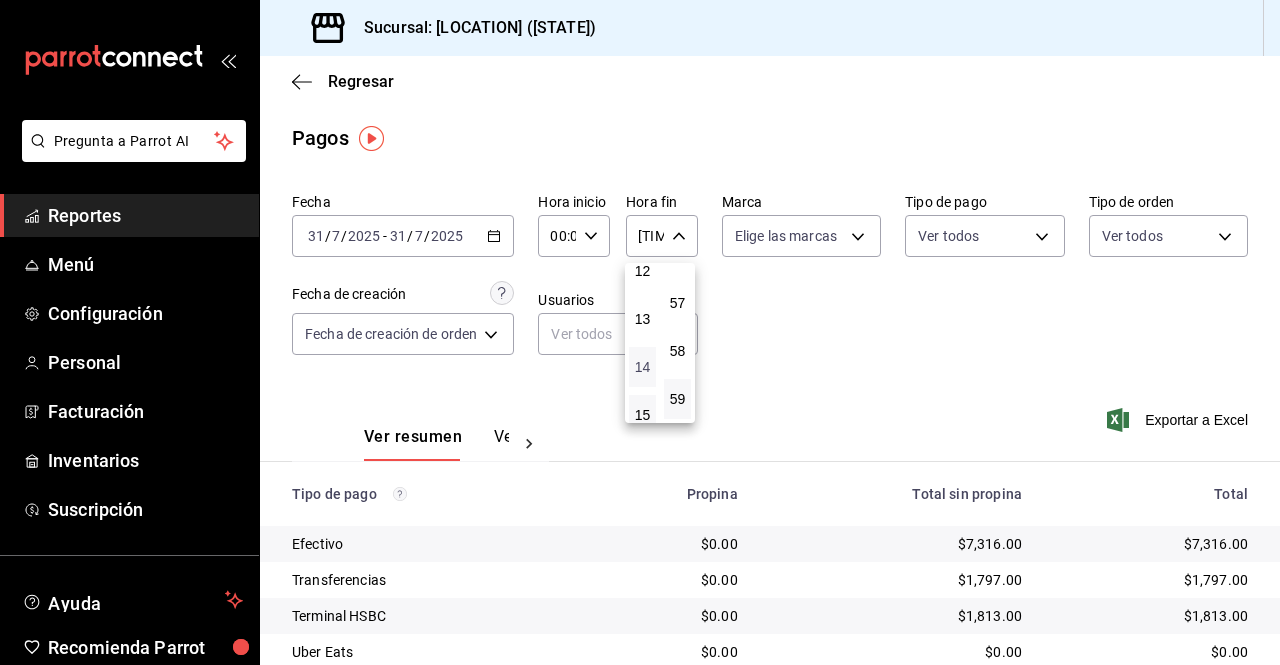 click on "14" at bounding box center [642, 367] 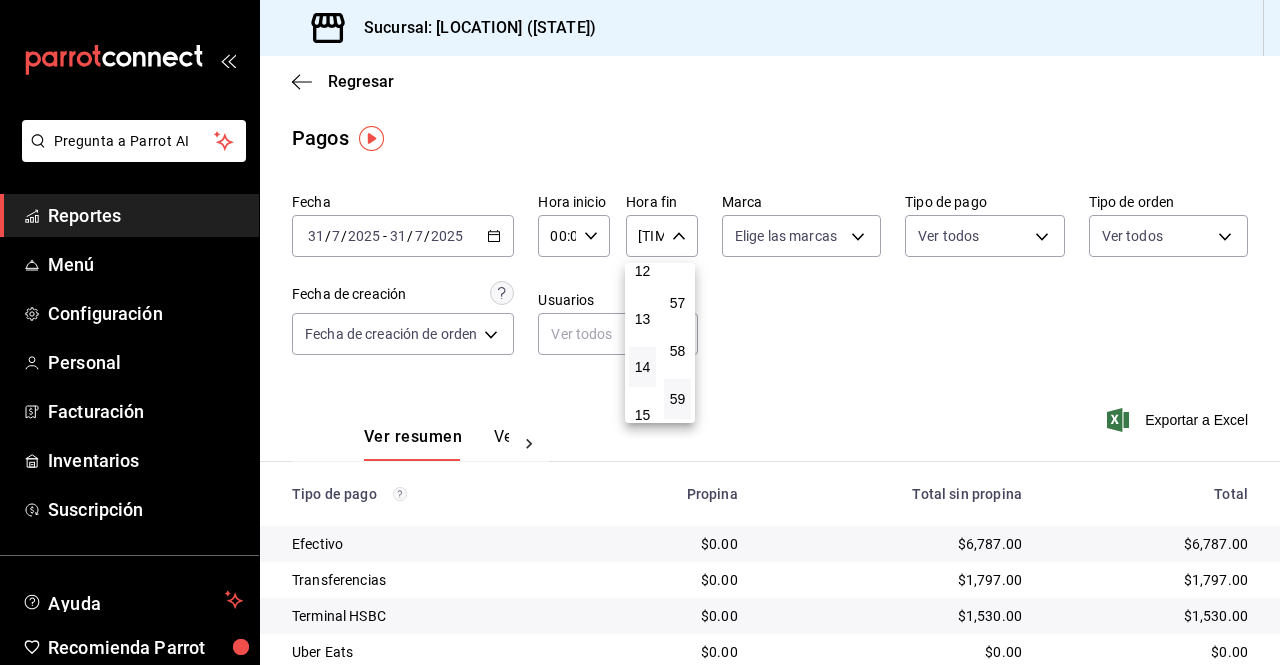 click at bounding box center (640, 332) 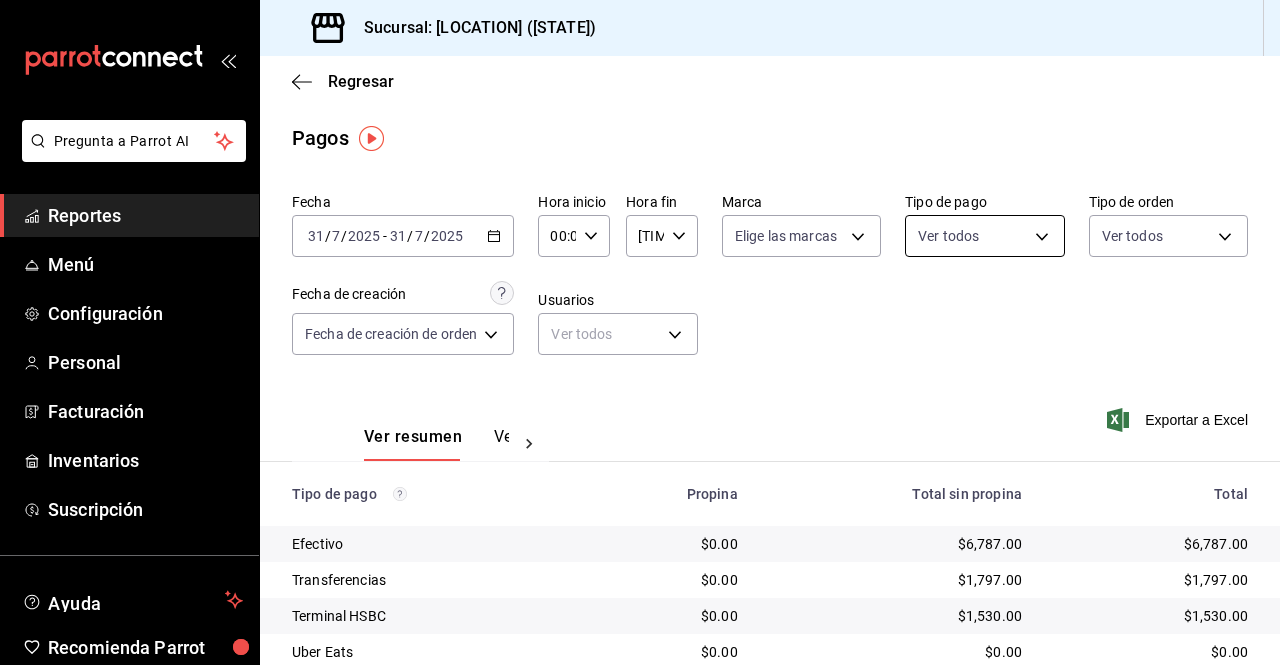 click on "Pregunta a Parrot AI Reportes   Menú   Configuración   Personal   Facturación   Inventarios   Suscripción   Ayuda Recomienda Parrot   [PERSON]   Sugerir nueva función   Sucursal: [LOCATION] ([STATE]) Regresar Pagos Fecha [DATE] [DATE] - [DATE] [DATE] Hora inicio [TIME] Hora inicio Hora fin [TIME] Hora fin Marca Elige las marcas Tipo de pago Ver todos Tipo de orden Ver todos Fecha de creación   Fecha de creación de orden ORDER Usuarios Ver todos null Ver resumen Ver pagos Exportar a Excel Tipo de pago   Propina Total sin propina Total Efectivo $0.00 $6,787.00 $6,787.00 Transferencias $0.00 $1,797.00 $1,797.00 Terminal HSBC $0.00 $1,530.00 $1,530.00 Uber Eats $0.00 $0.00 $0.00 Rappi $0.00 $0.00 $0.00 DiDi Food $0.00 $2,663.00 $2,663.00 Pay $0.00 $0.00 $0.00 Total $0.00 $12,777.00 $12,777.00 Pregunta a Parrot AI Reportes   Menú   Configuración   Personal   Facturación   Inventarios   Suscripción   Ayuda Recomienda Parrot   [PERSON]   Sugerir nueva función   Ir a video" at bounding box center (640, 332) 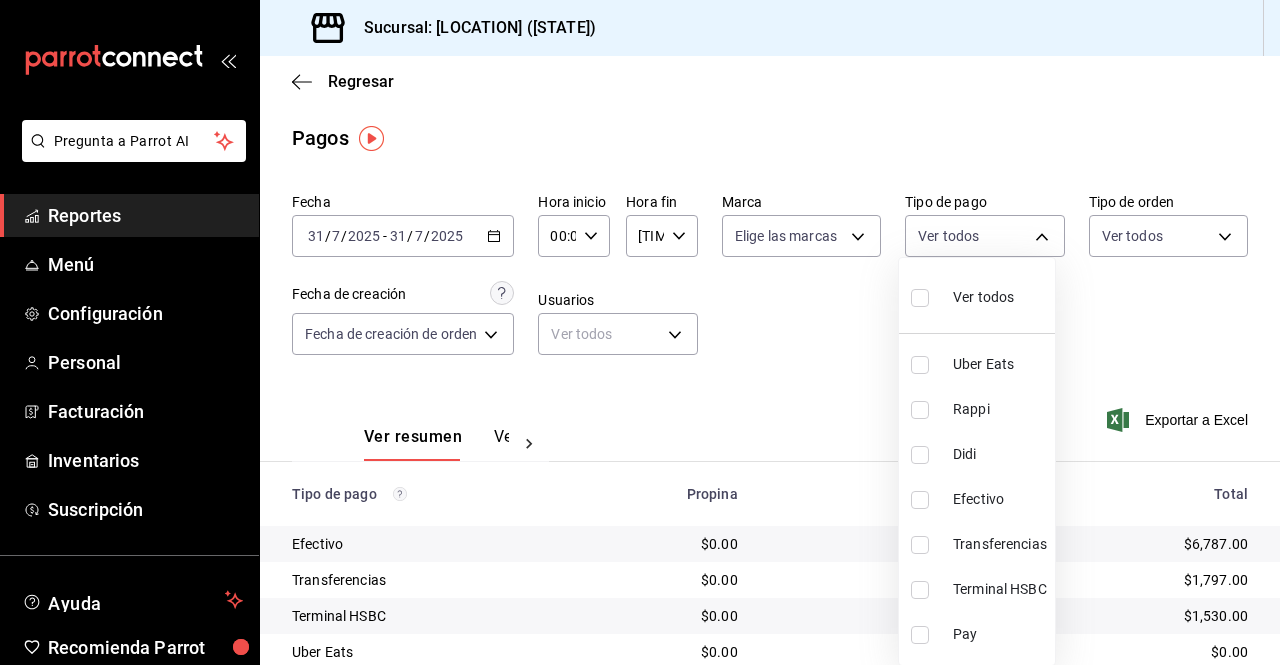 click on "Terminal HSBC" at bounding box center [977, 589] 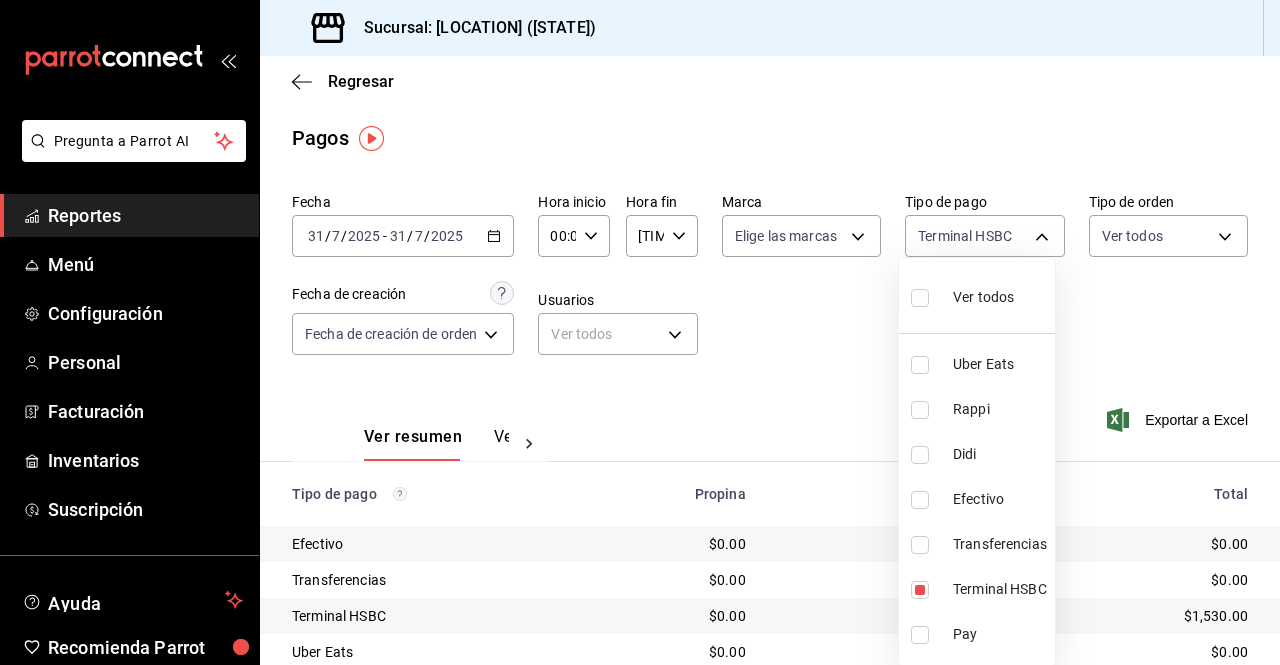 click at bounding box center [640, 332] 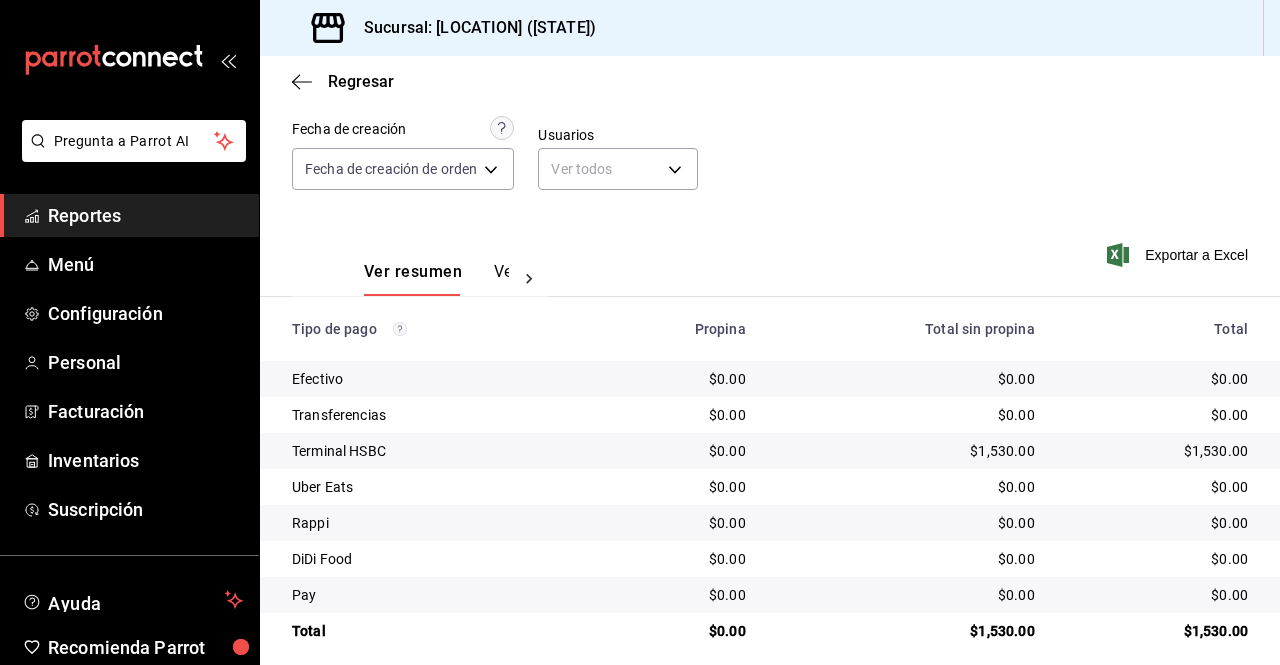 scroll, scrollTop: 181, scrollLeft: 0, axis: vertical 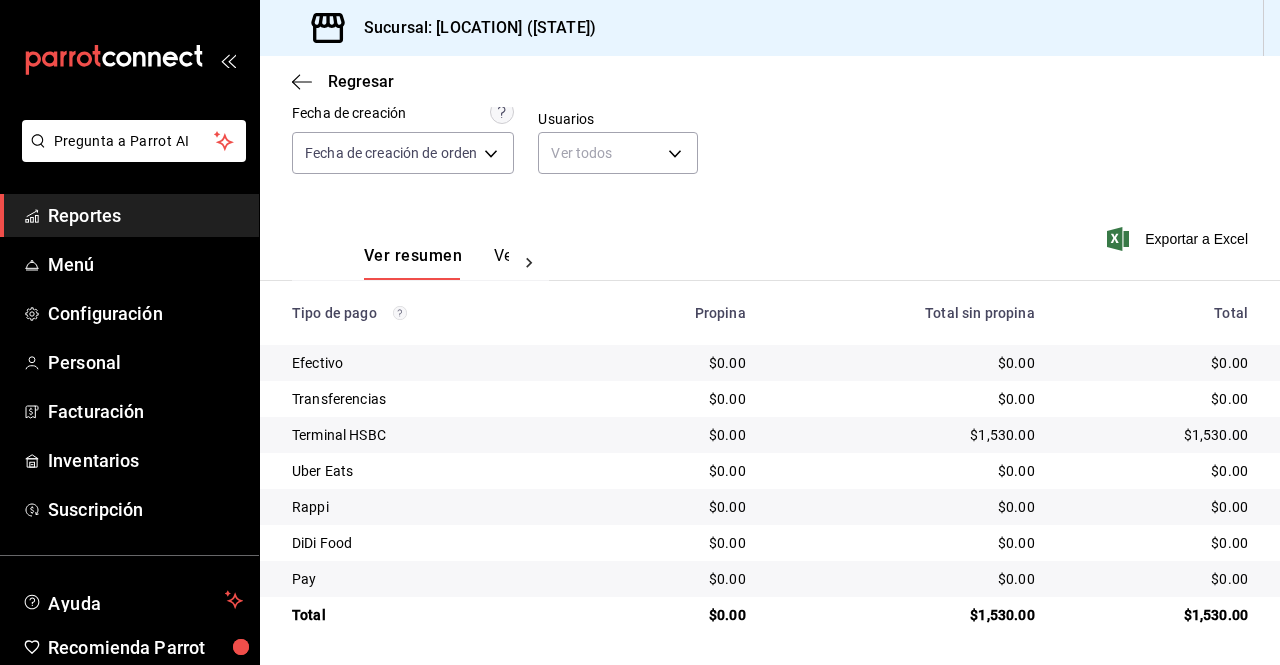 click 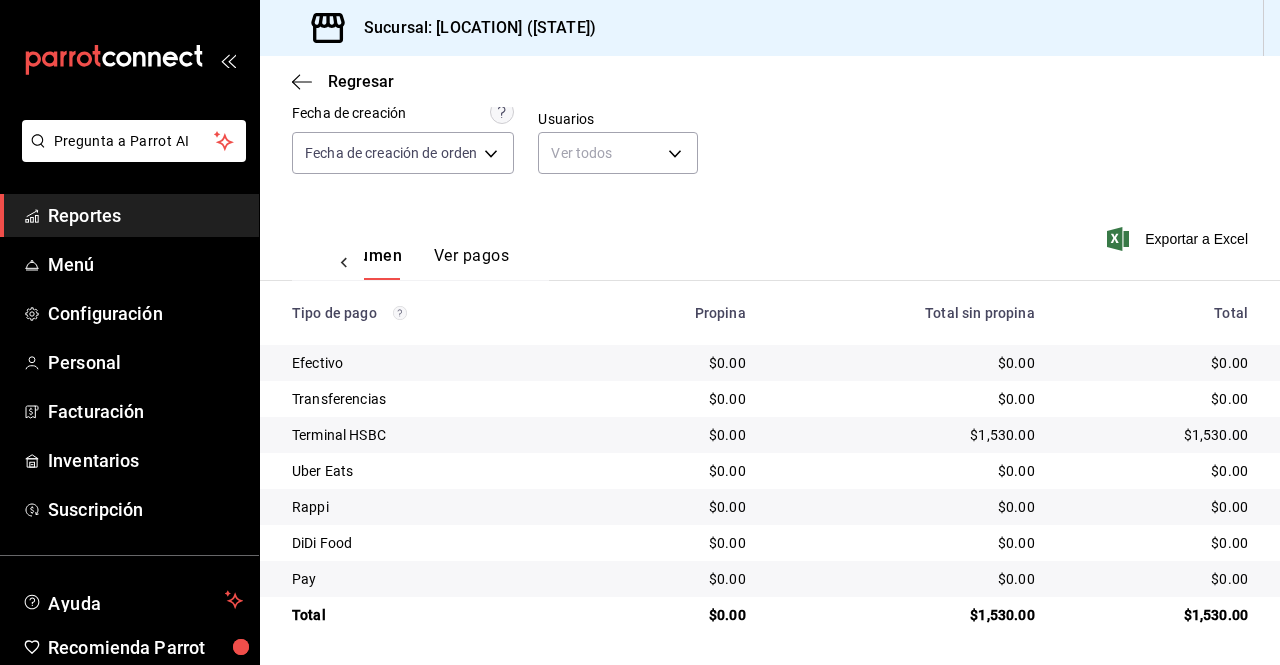 click on "Ver pagos" at bounding box center [471, 263] 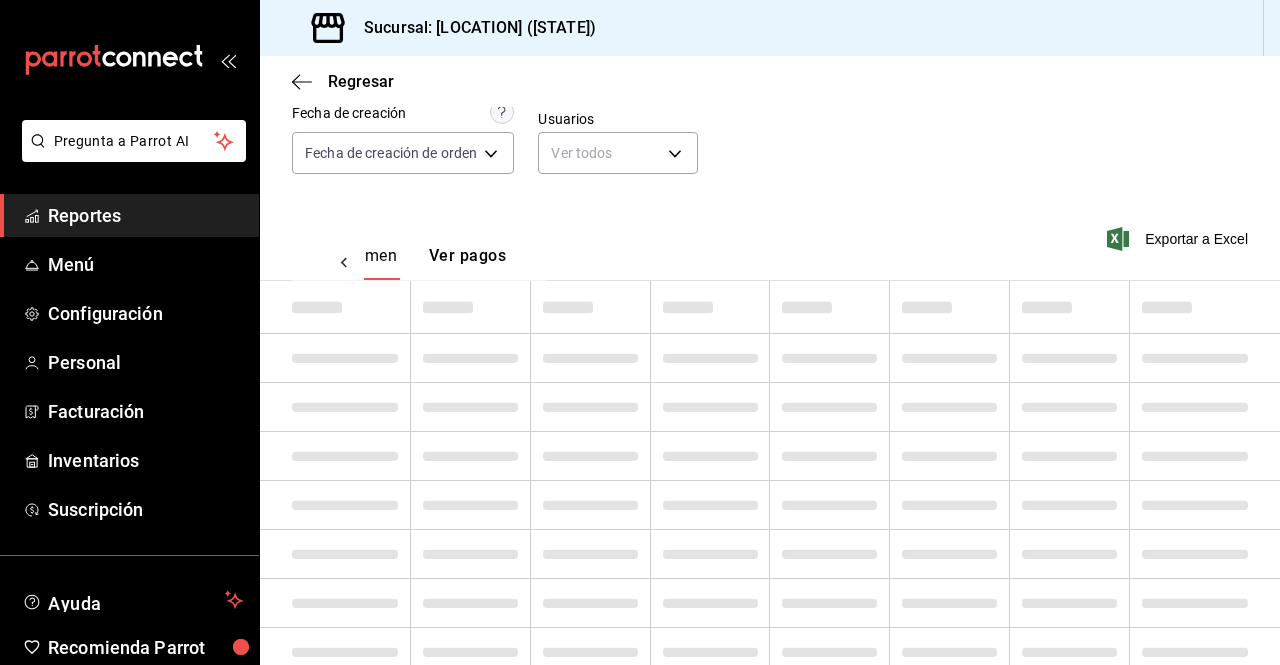 scroll, scrollTop: 0, scrollLeft: 59, axis: horizontal 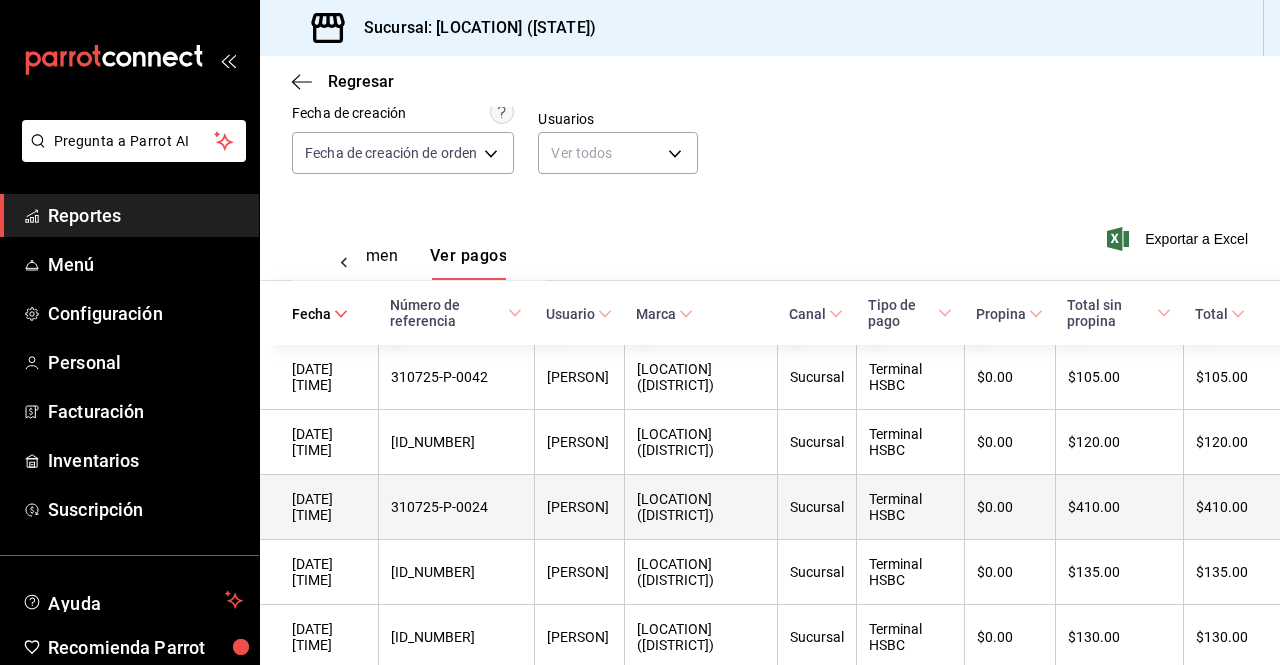 click on "[LOCATION] ([DISTRICT])" at bounding box center [701, 507] 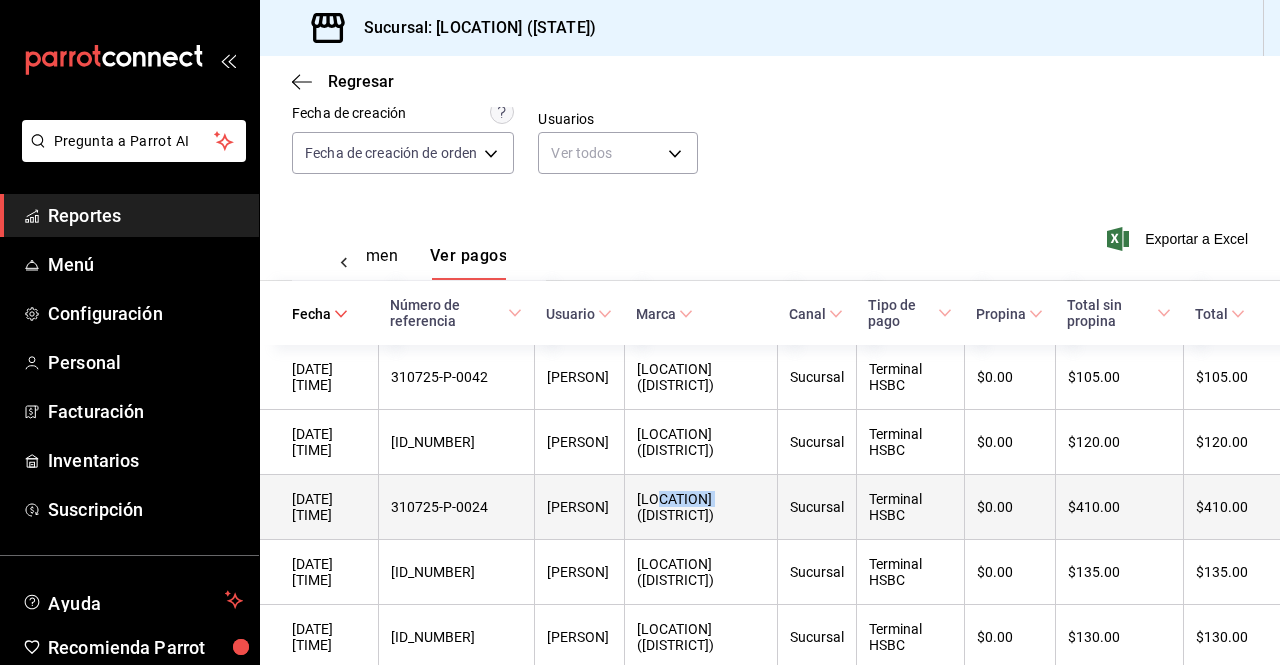 click on "[LOCATION] ([DISTRICT])" at bounding box center [701, 507] 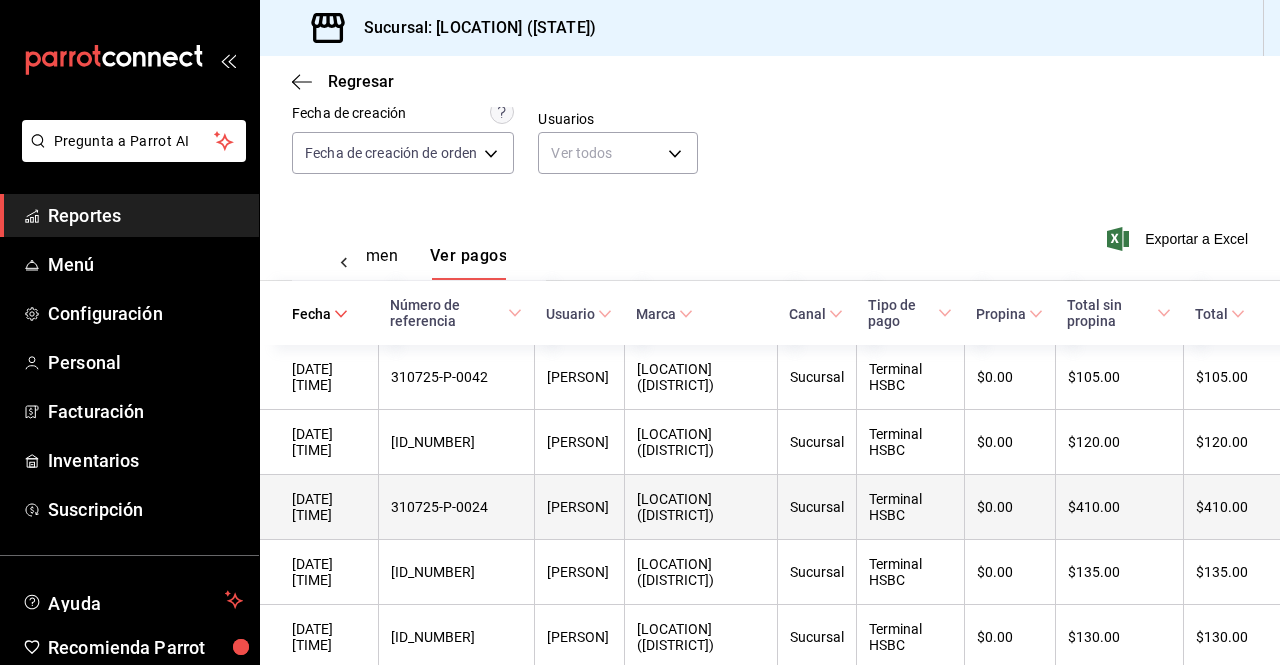click on "310725-P-0024" at bounding box center (456, 507) 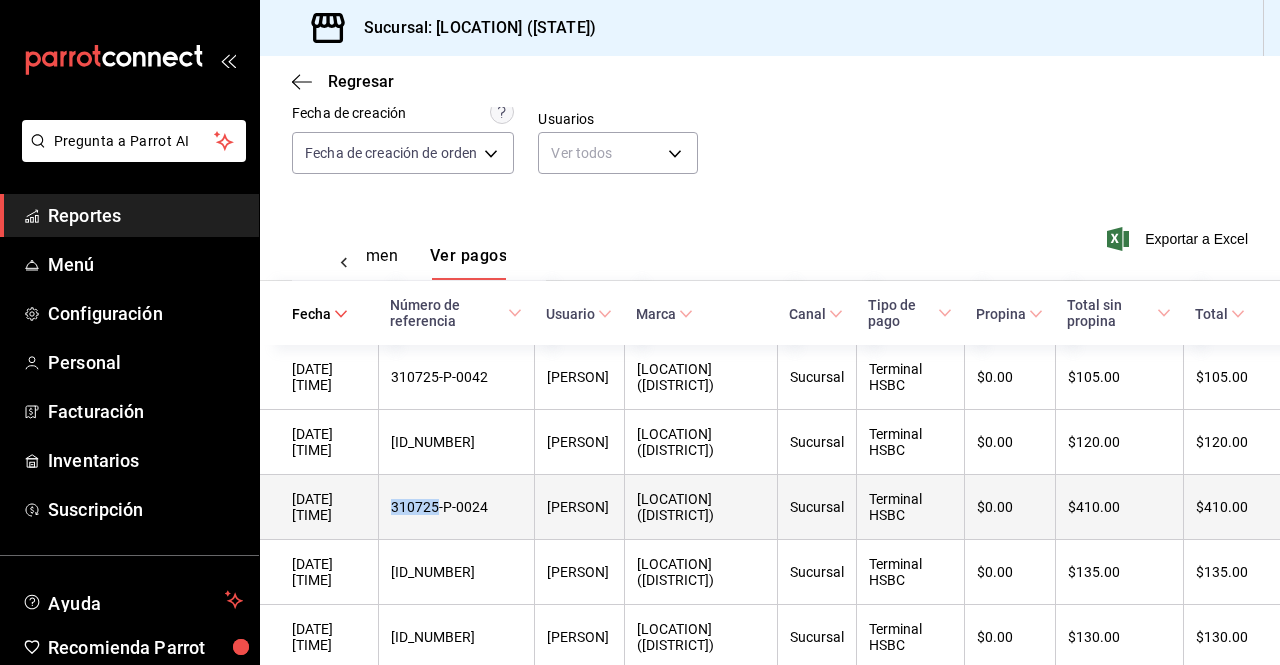 click on "310725-P-0024" at bounding box center (456, 507) 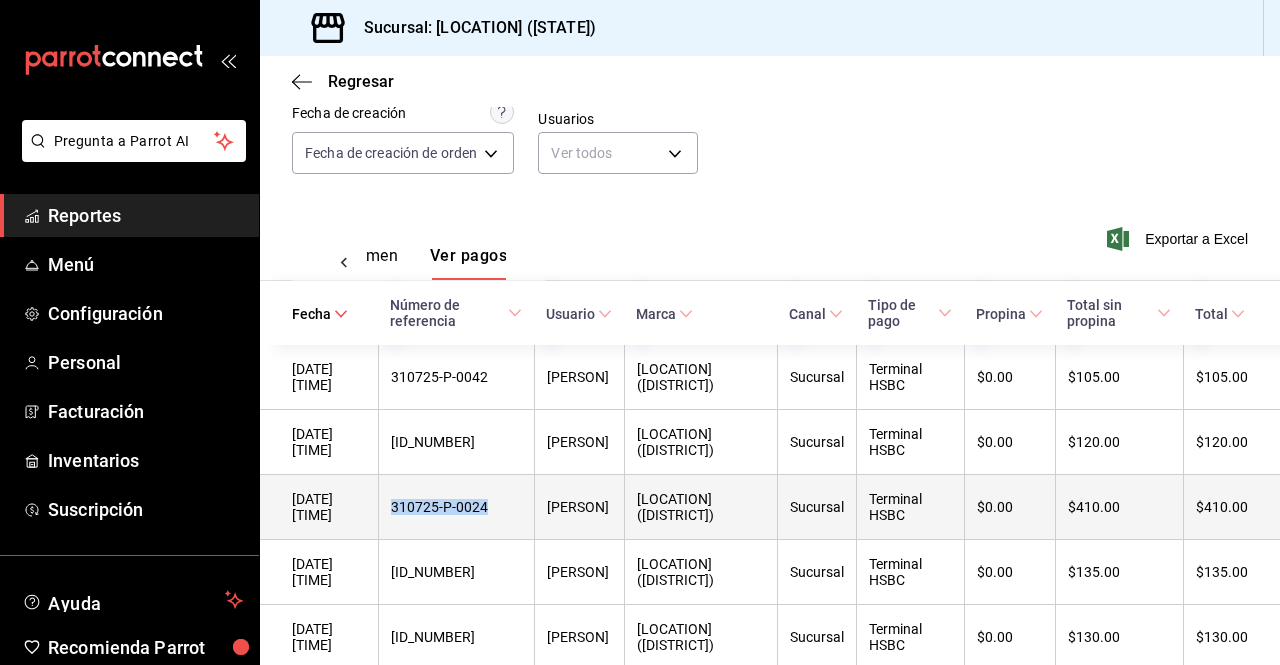 drag, startPoint x: 421, startPoint y: 512, endPoint x: 518, endPoint y: 516, distance: 97.082436 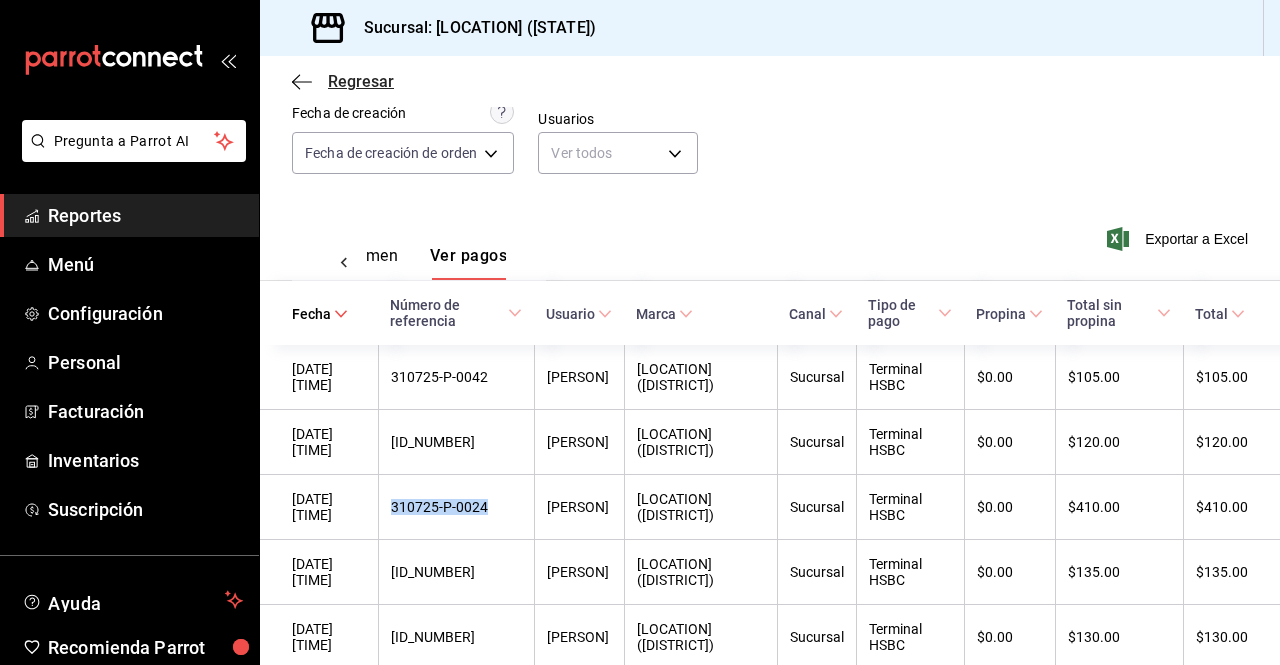 click on "Regresar" at bounding box center [343, 81] 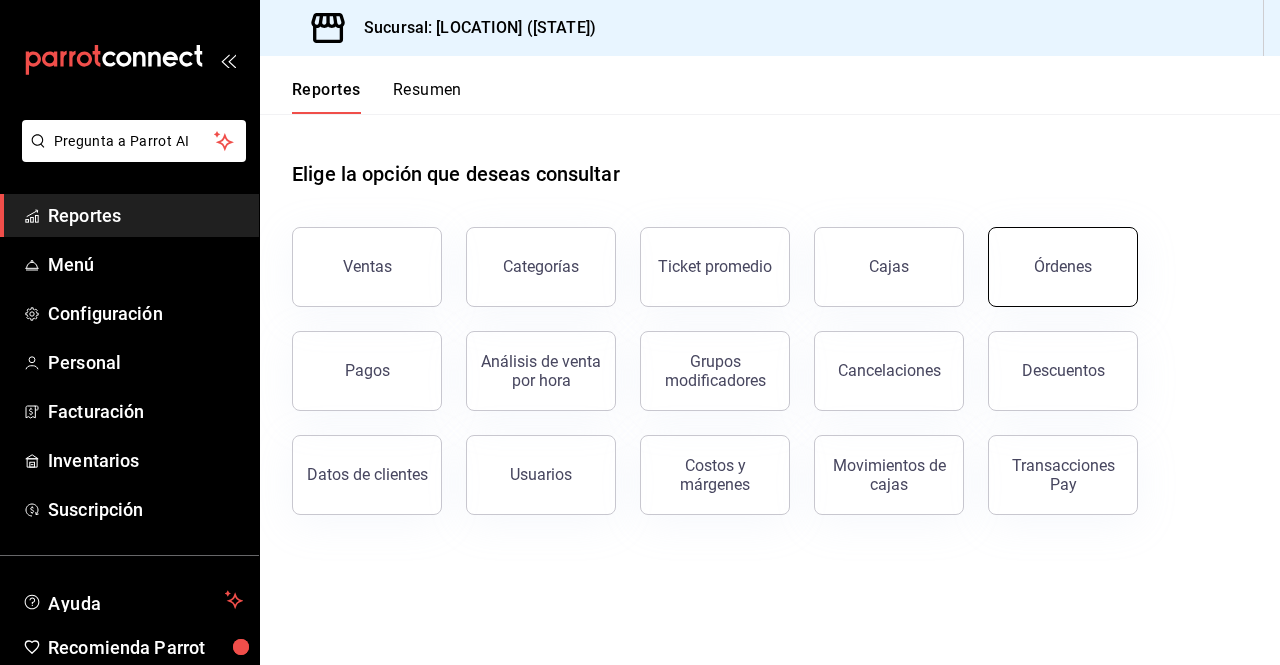 click on "Órdenes" at bounding box center [1051, 255] 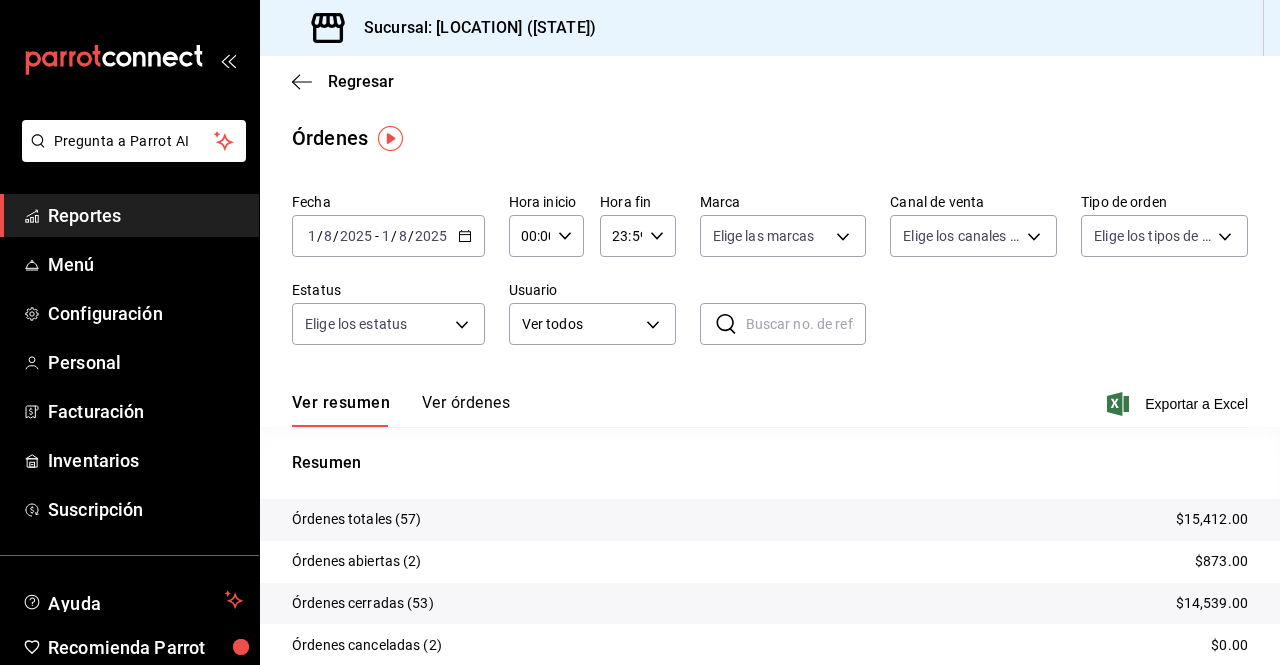 click at bounding box center [806, 324] 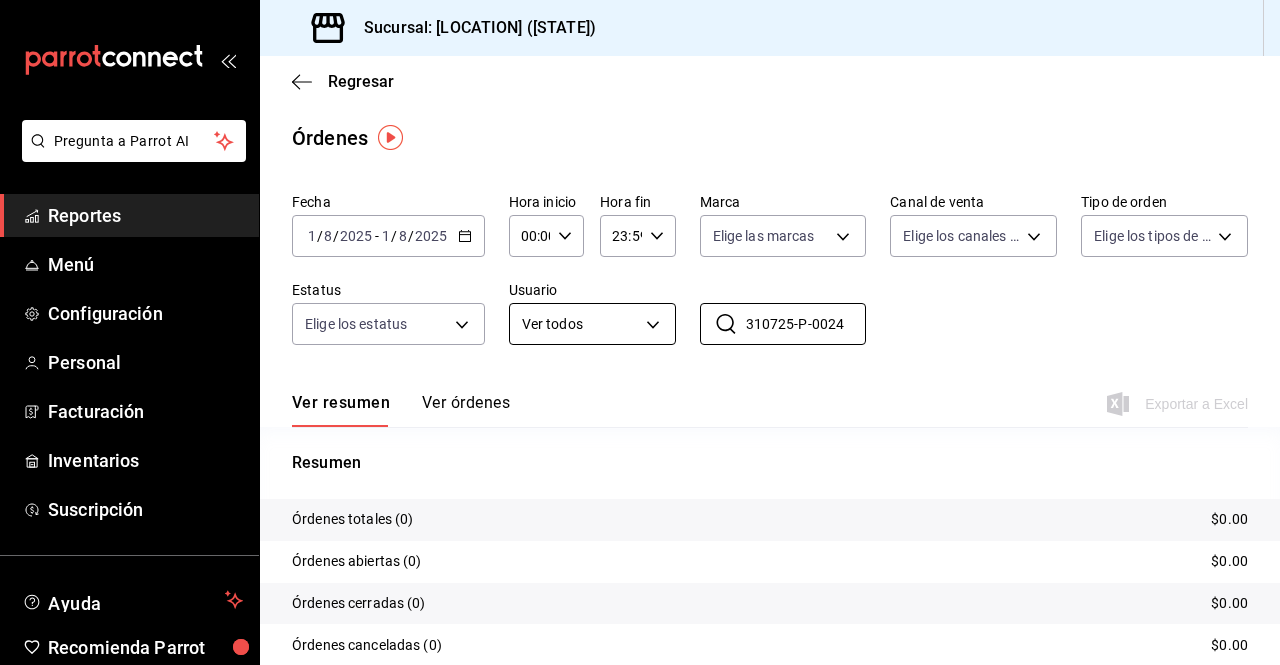 scroll, scrollTop: 0, scrollLeft: 0, axis: both 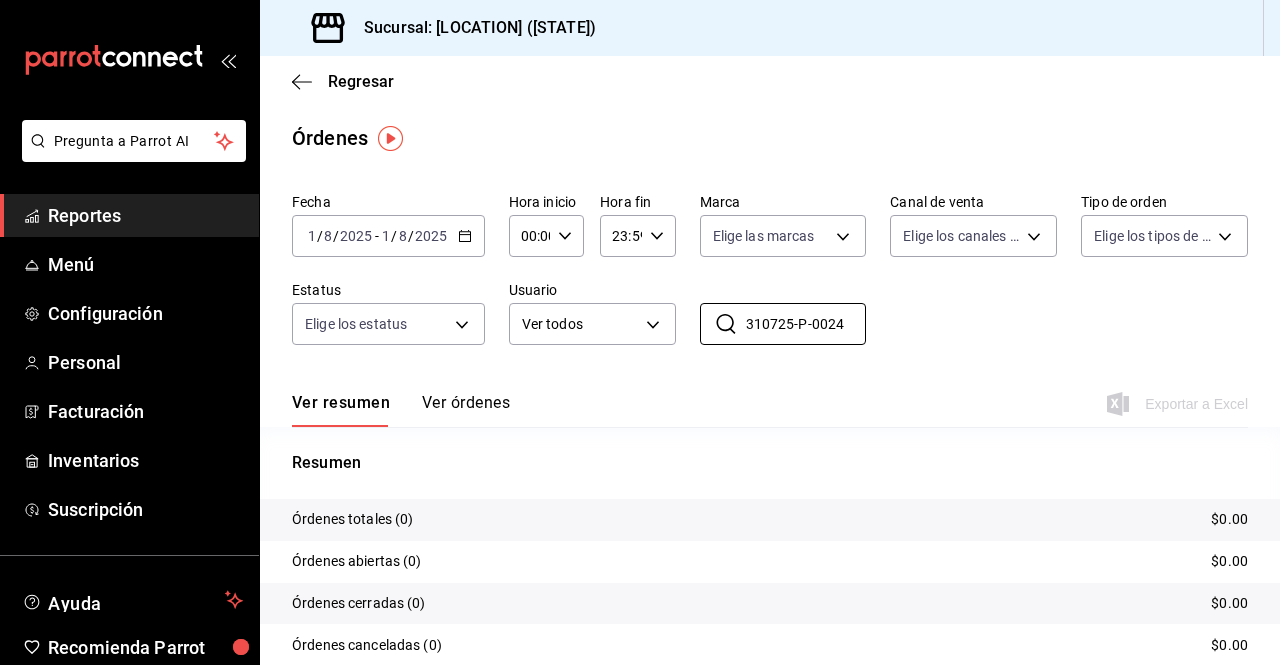type on "310725-P-0024" 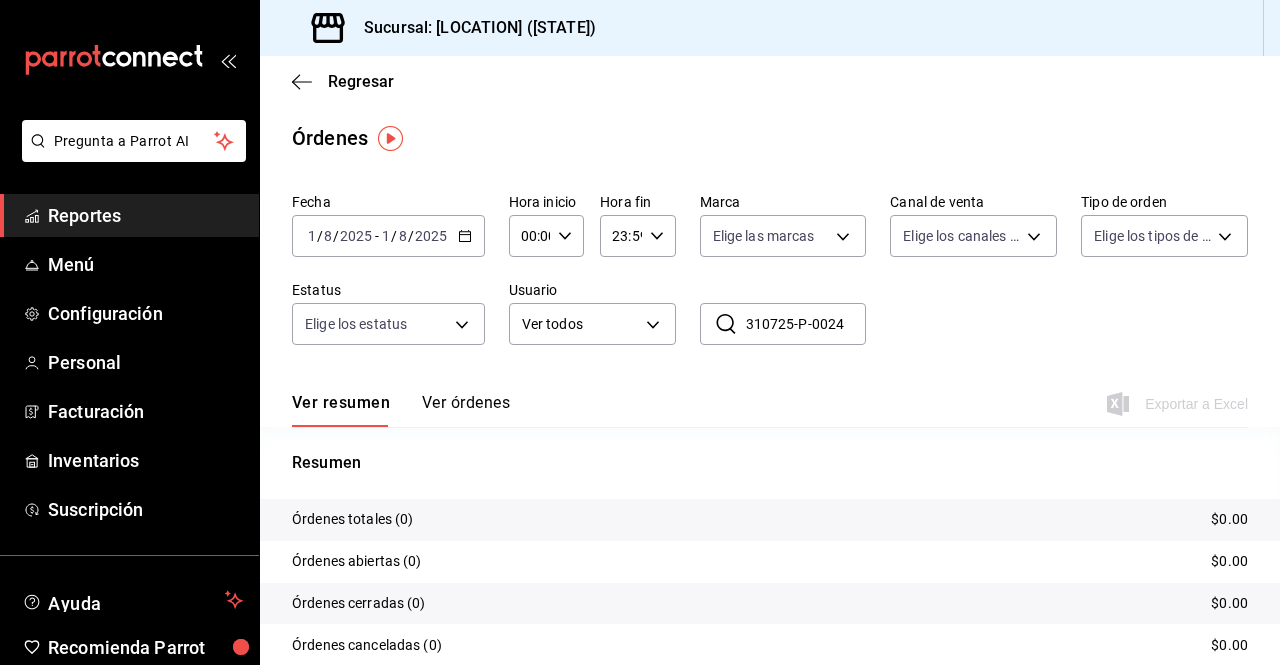 click 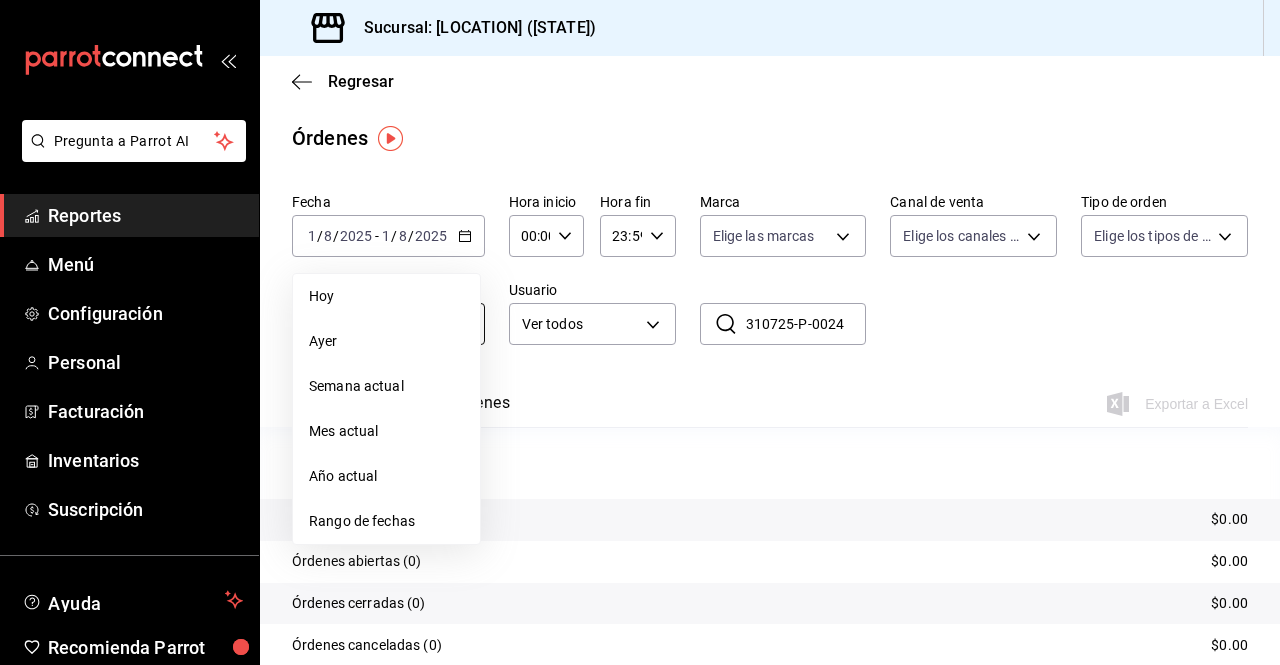click on "Ayer" at bounding box center [386, 341] 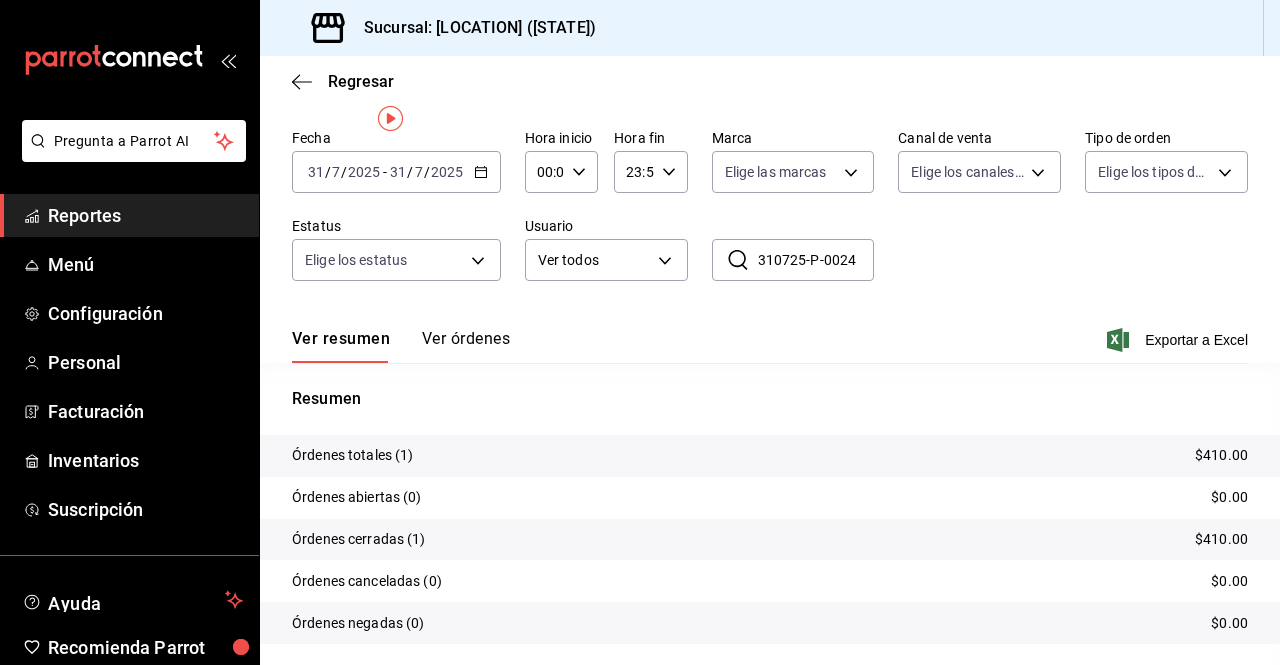 scroll, scrollTop: 20, scrollLeft: 0, axis: vertical 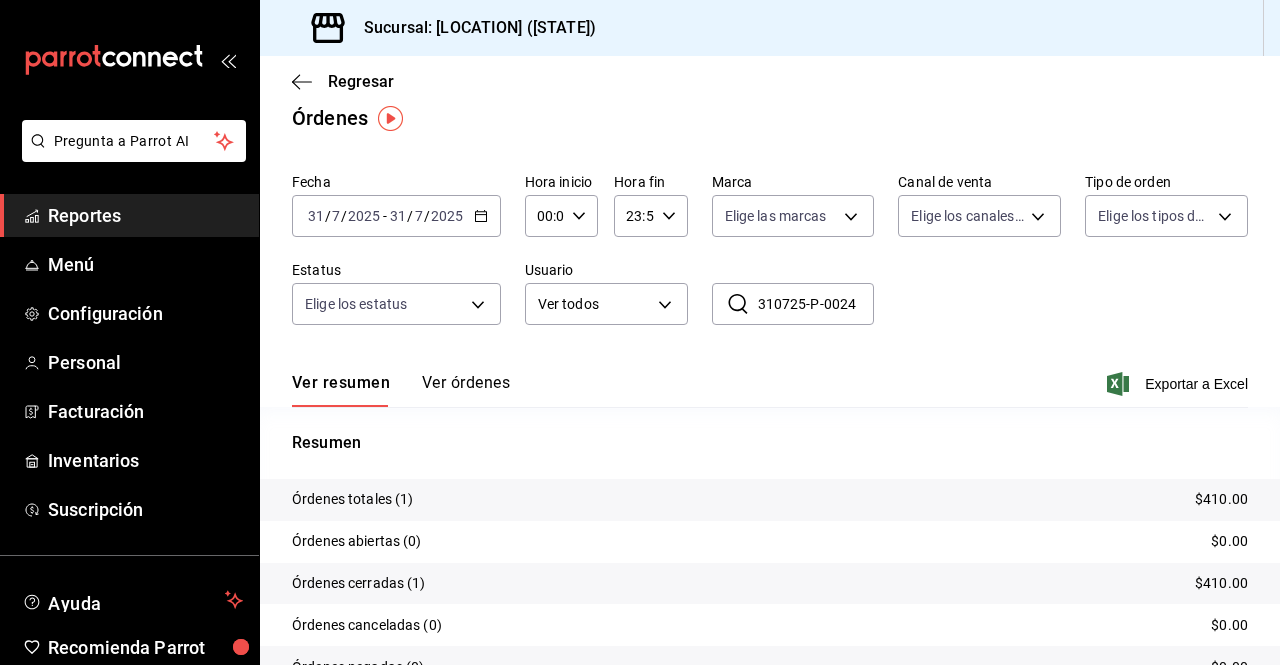 click on "Ver órdenes" at bounding box center [466, 390] 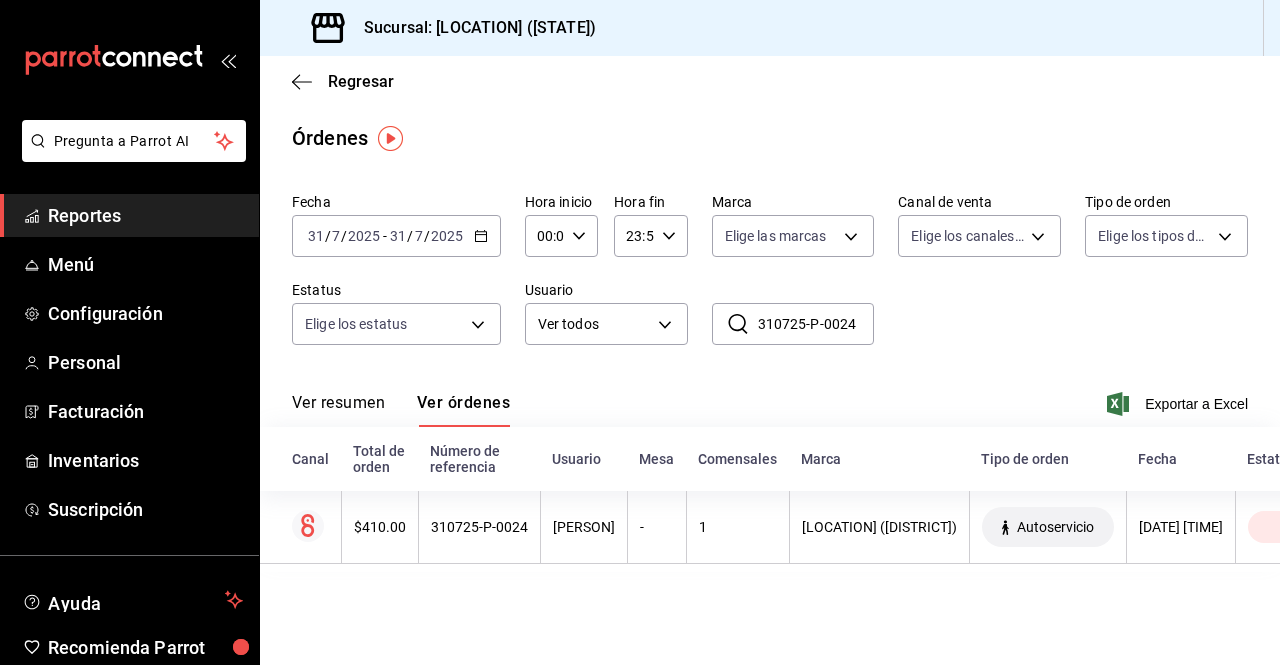 scroll, scrollTop: 0, scrollLeft: 0, axis: both 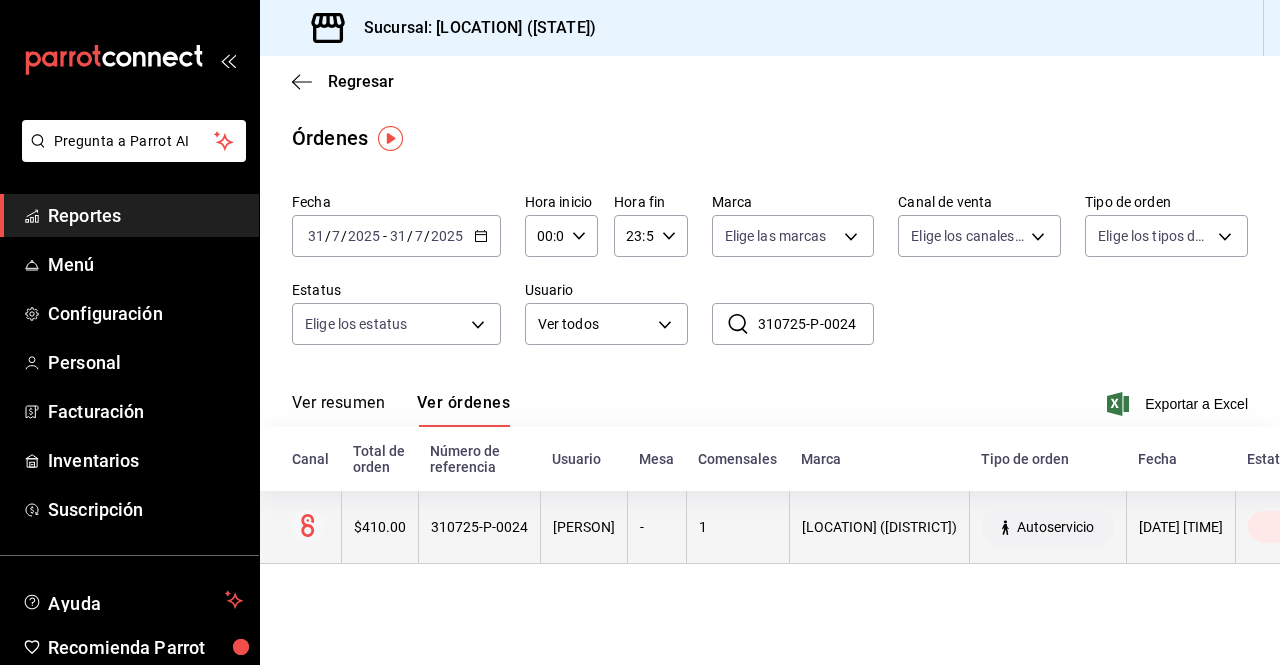 click on "[PERSON]" at bounding box center [584, 527] 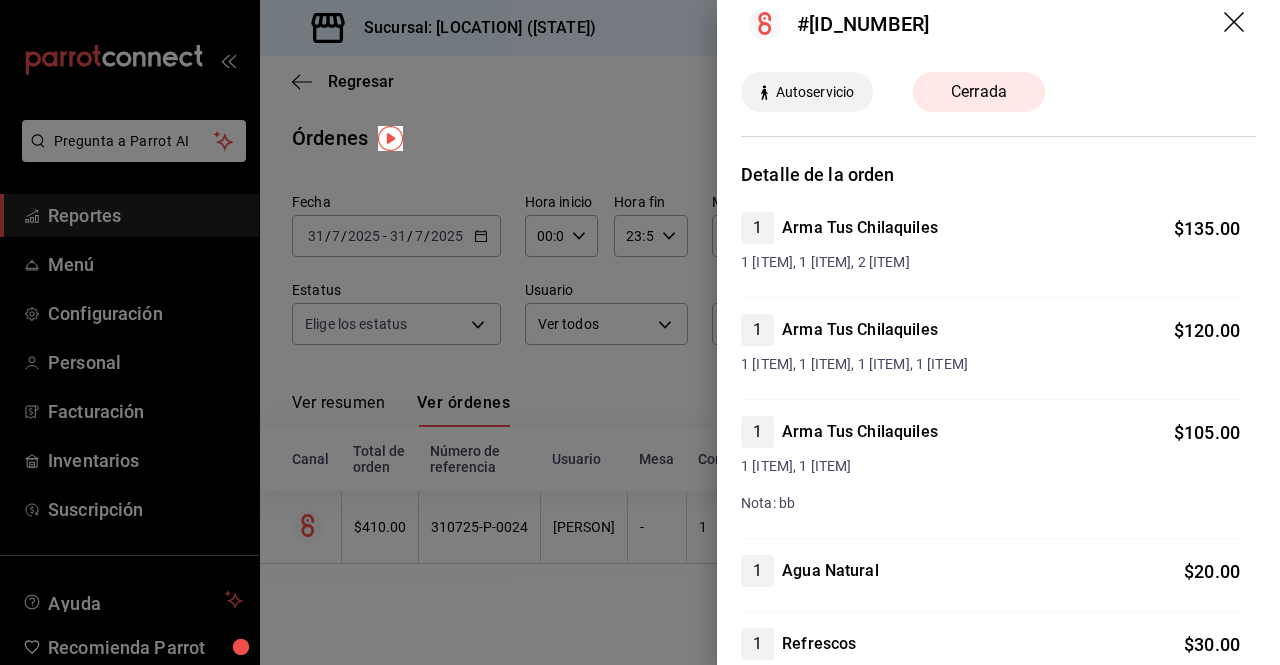 scroll, scrollTop: 0, scrollLeft: 0, axis: both 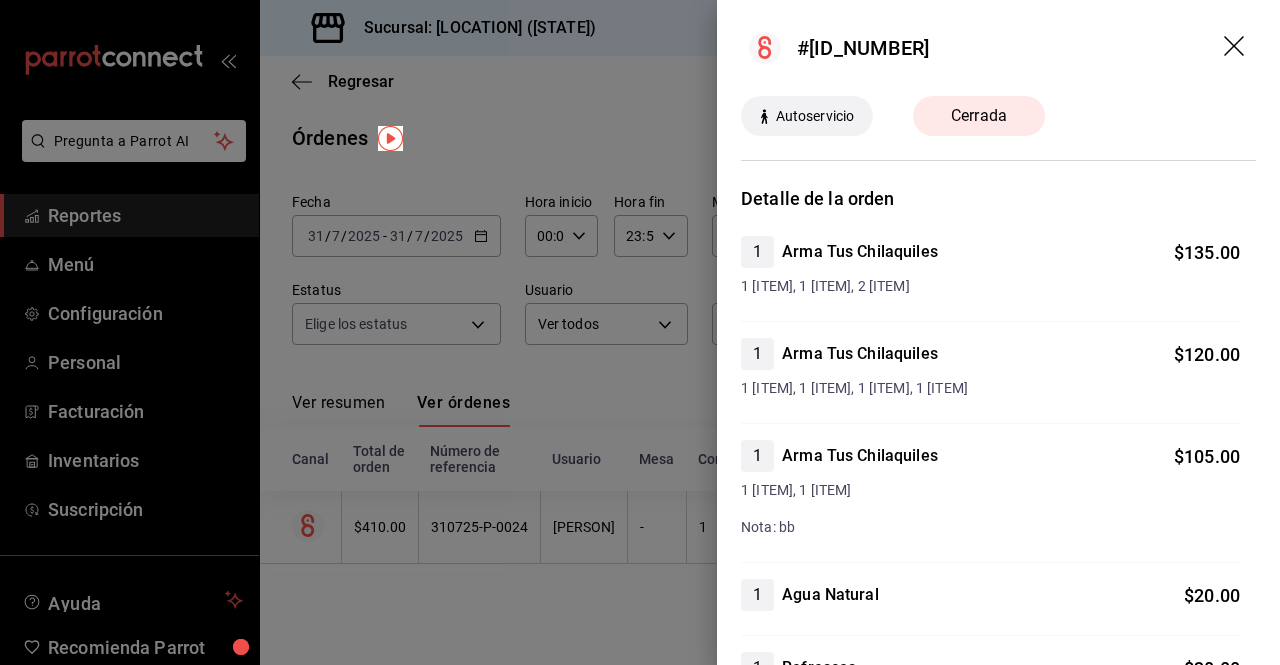 click 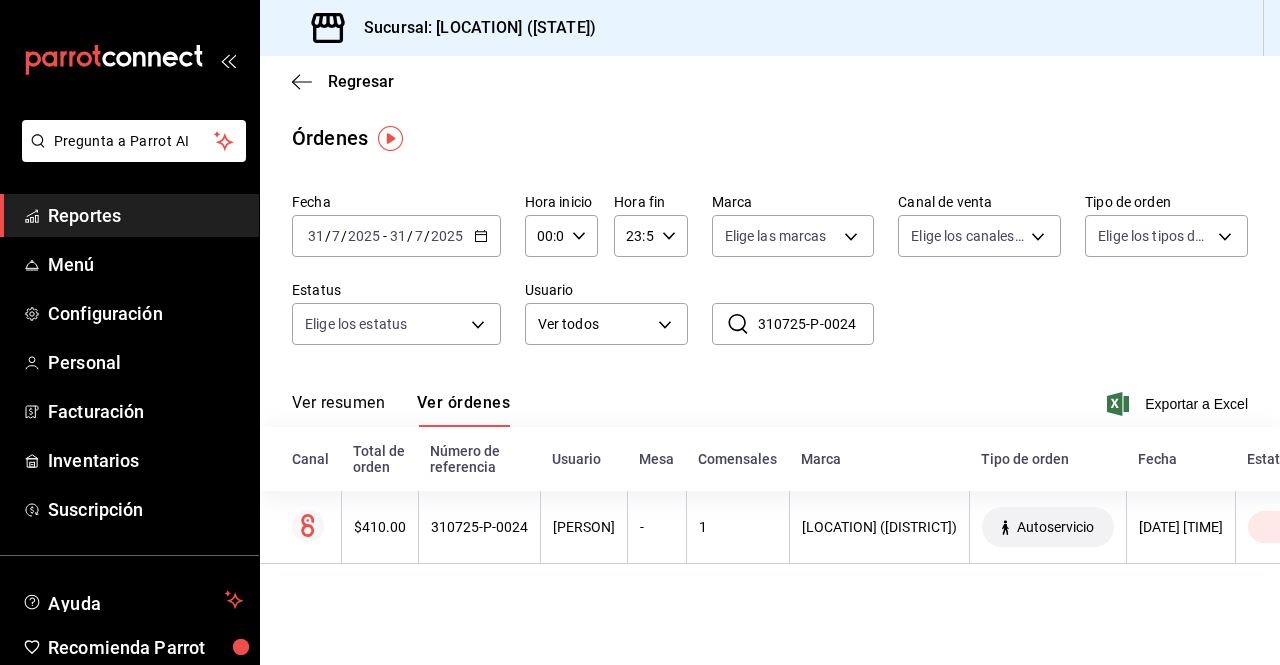 click on "Regresar" at bounding box center (770, 81) 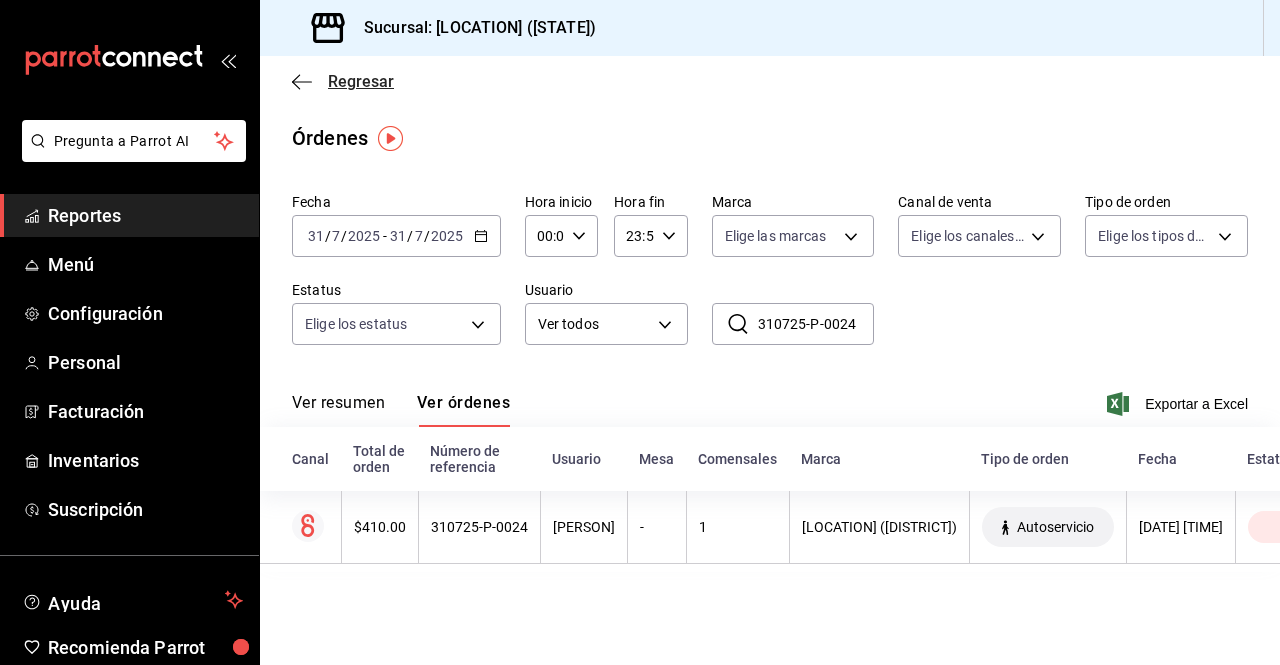 click 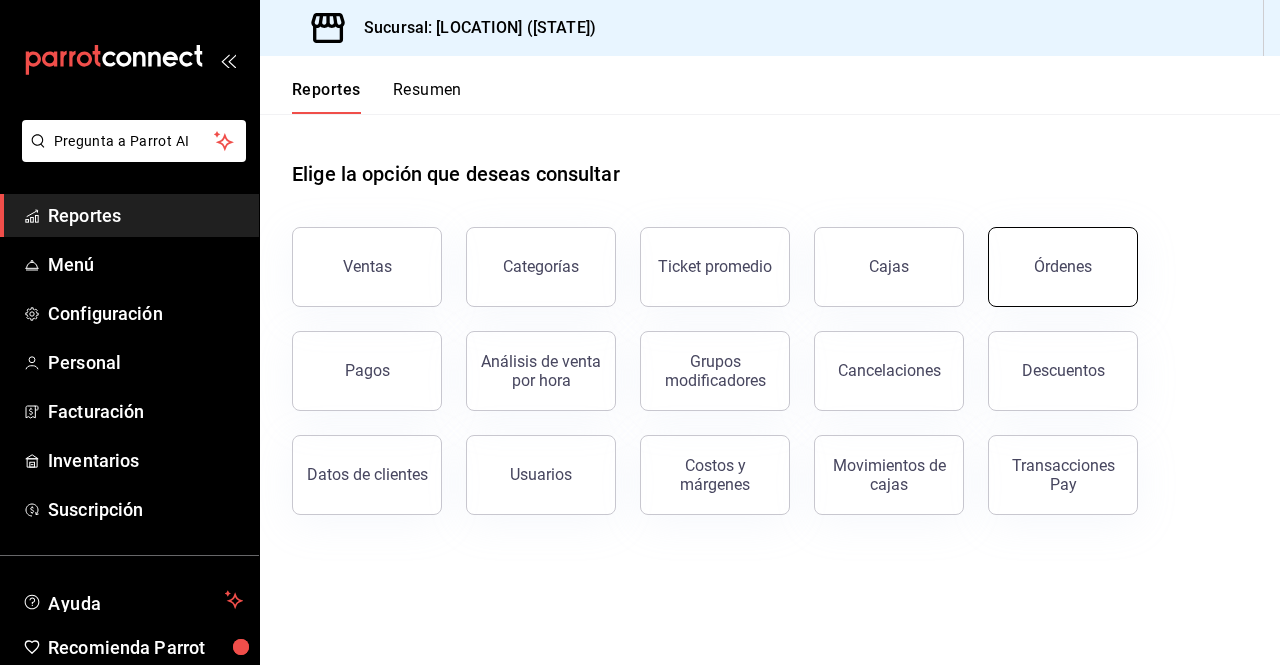 click on "Órdenes" at bounding box center [1063, 266] 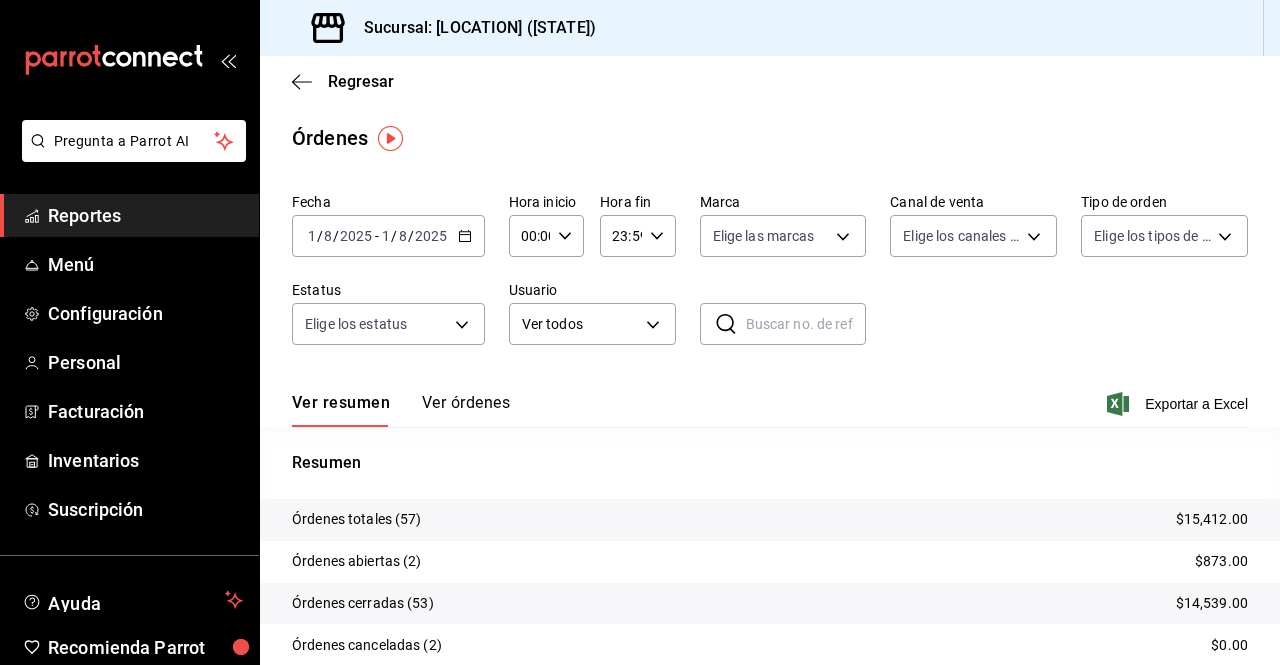 click 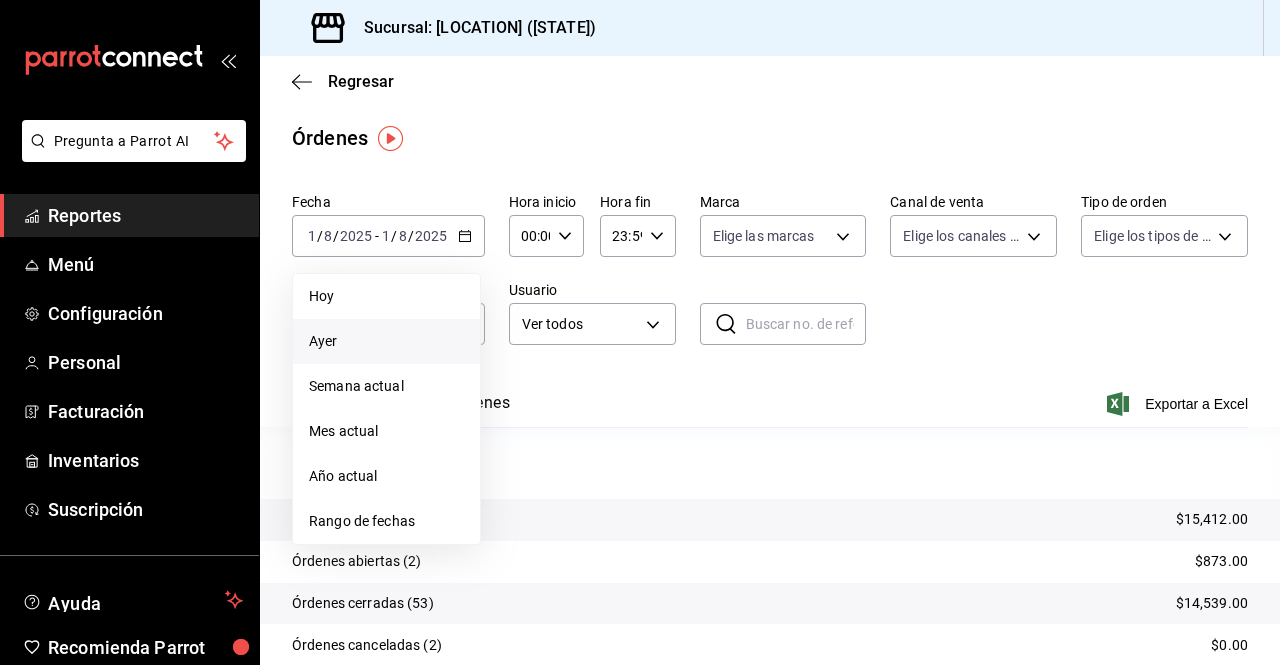 click on "Ayer" at bounding box center (386, 341) 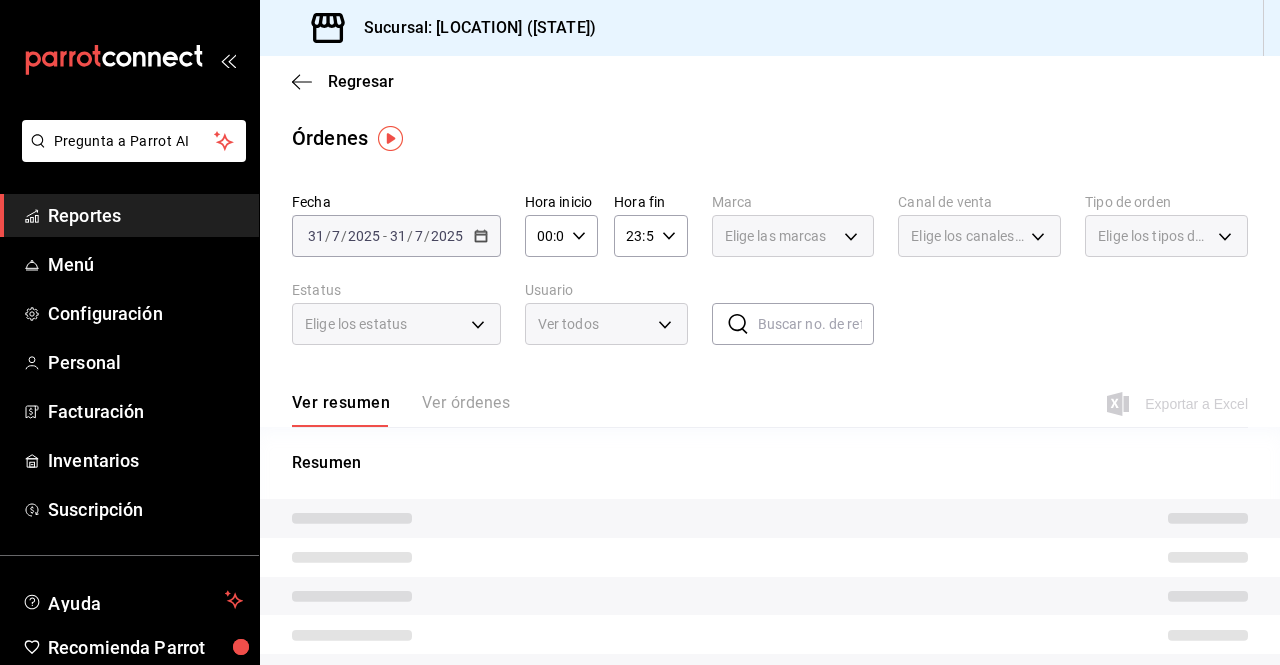 drag, startPoint x: 782, startPoint y: 335, endPoint x: 716, endPoint y: 309, distance: 70.93659 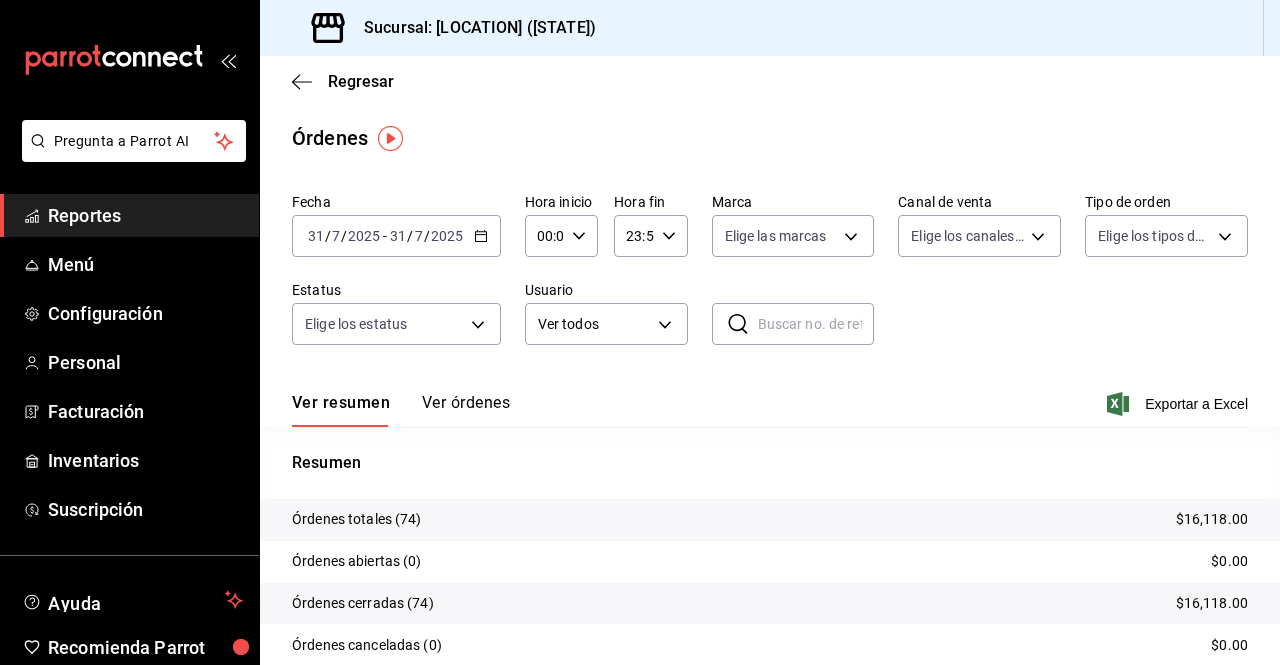 paste on "310725-P-0024" 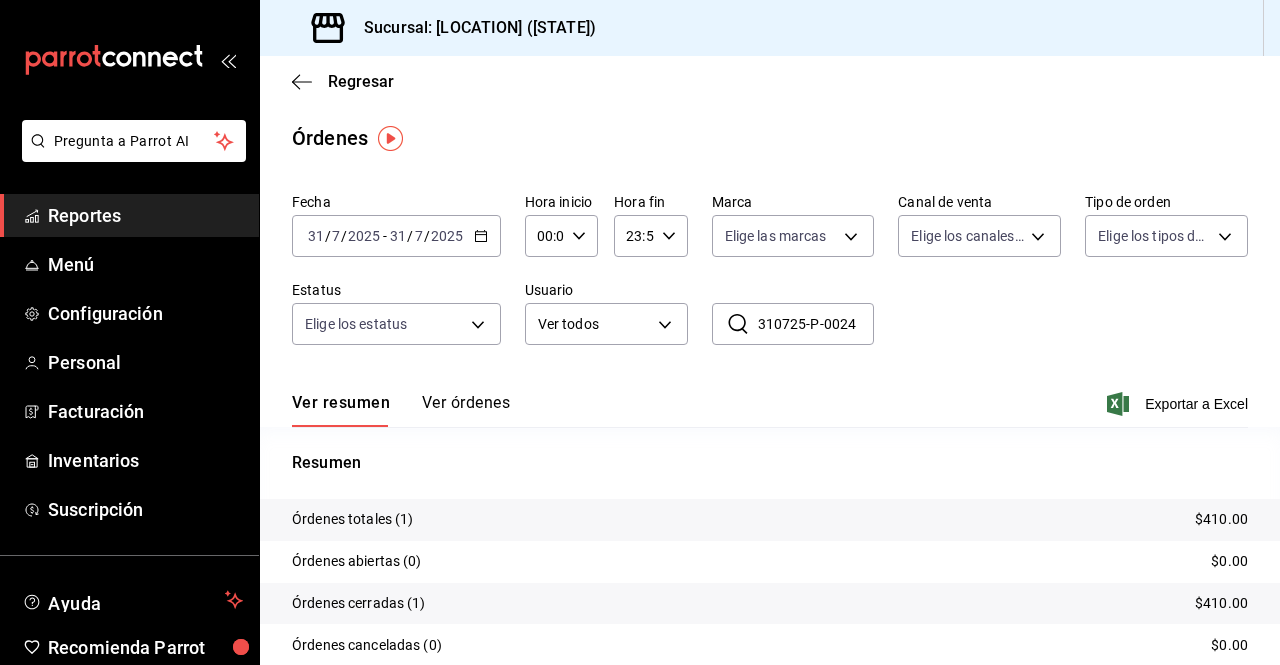 type on "310725-P-0024" 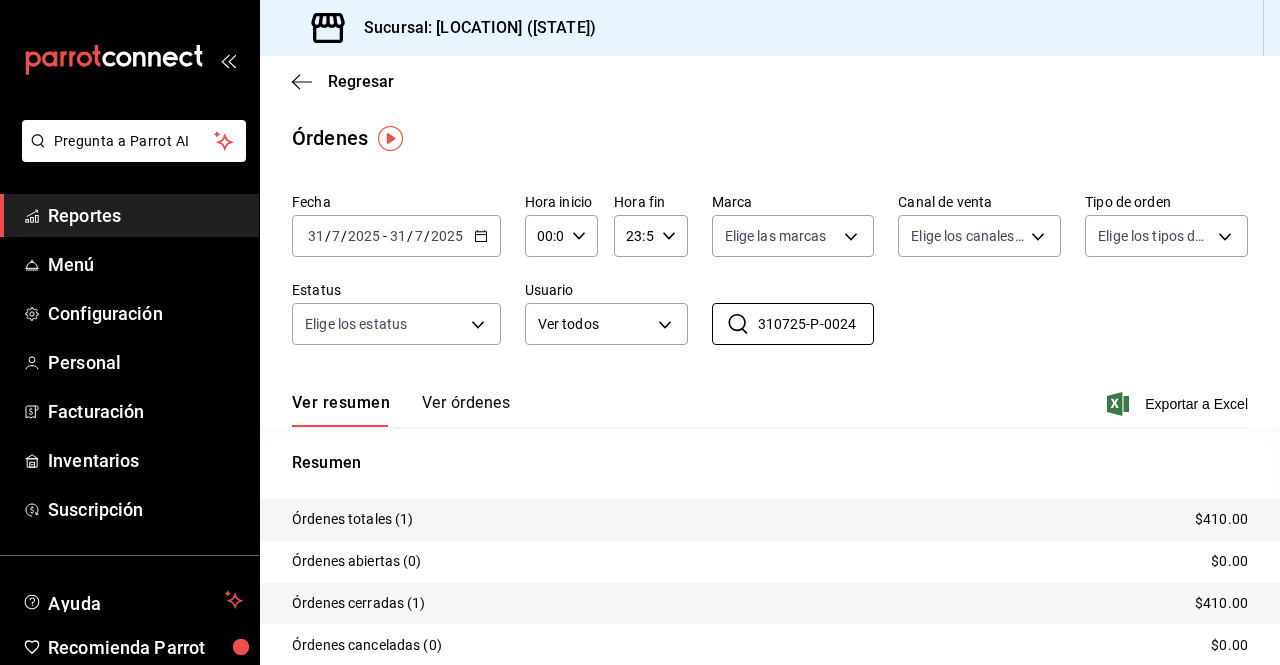 click on "Ver órdenes" at bounding box center [466, 410] 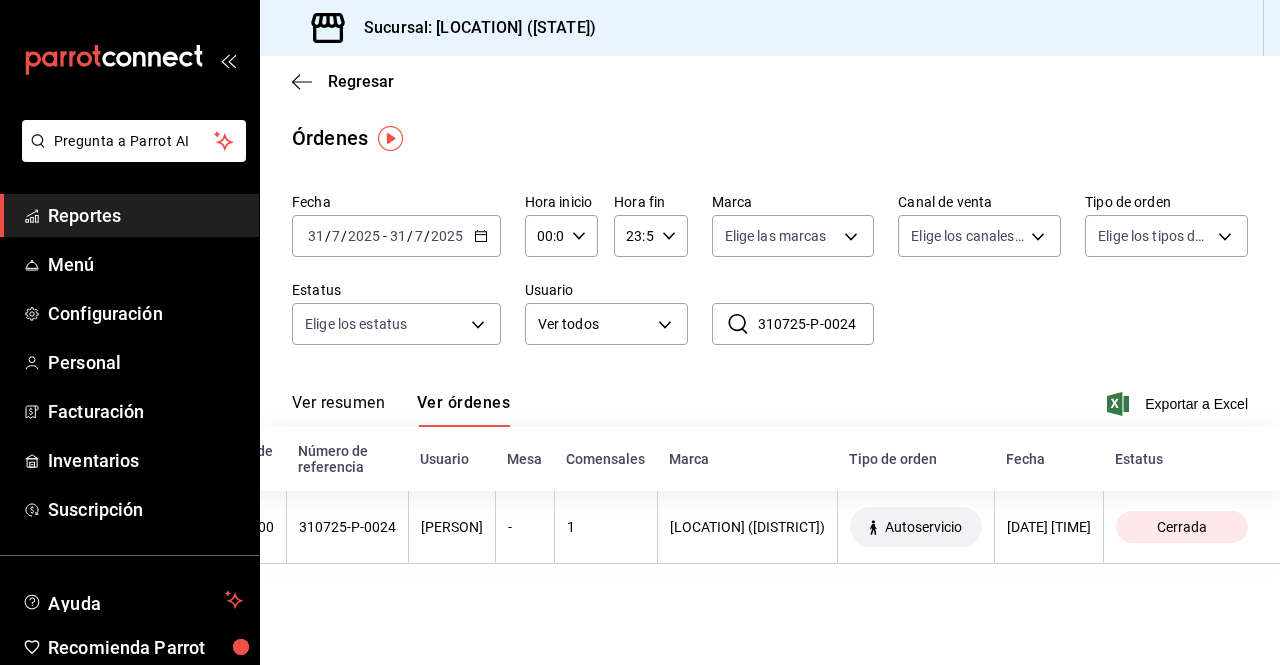 scroll, scrollTop: 0, scrollLeft: 178, axis: horizontal 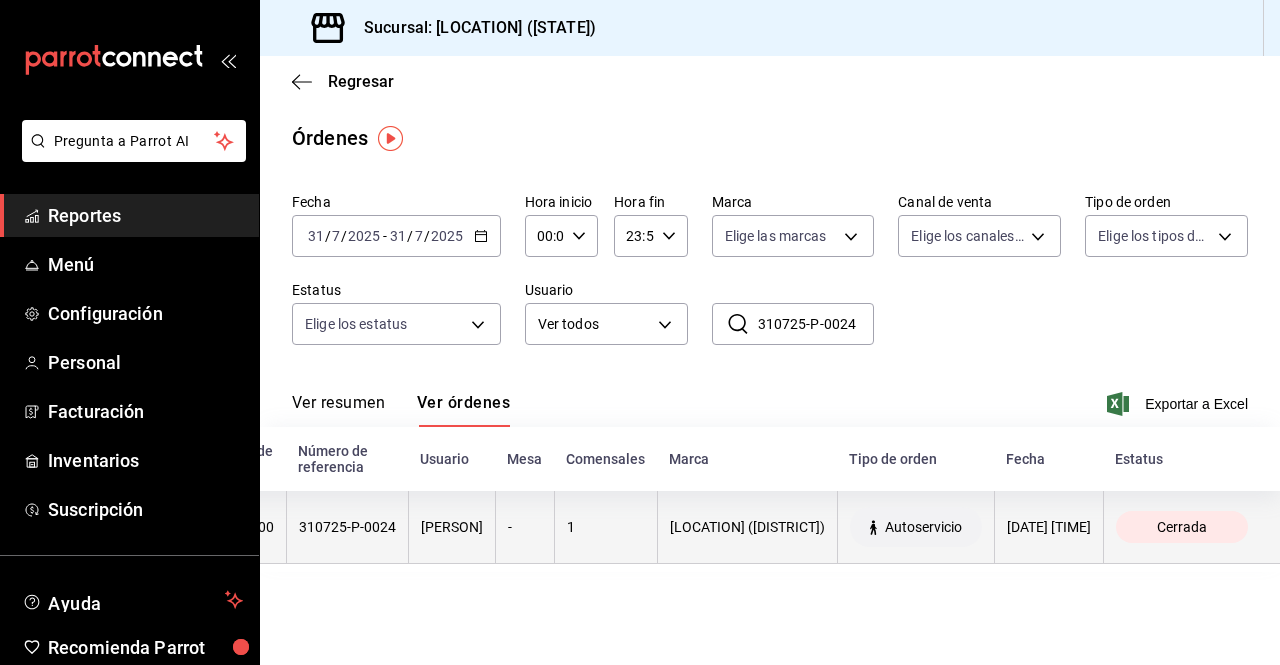 click on "[DATE] [TIME]" at bounding box center (1049, 527) 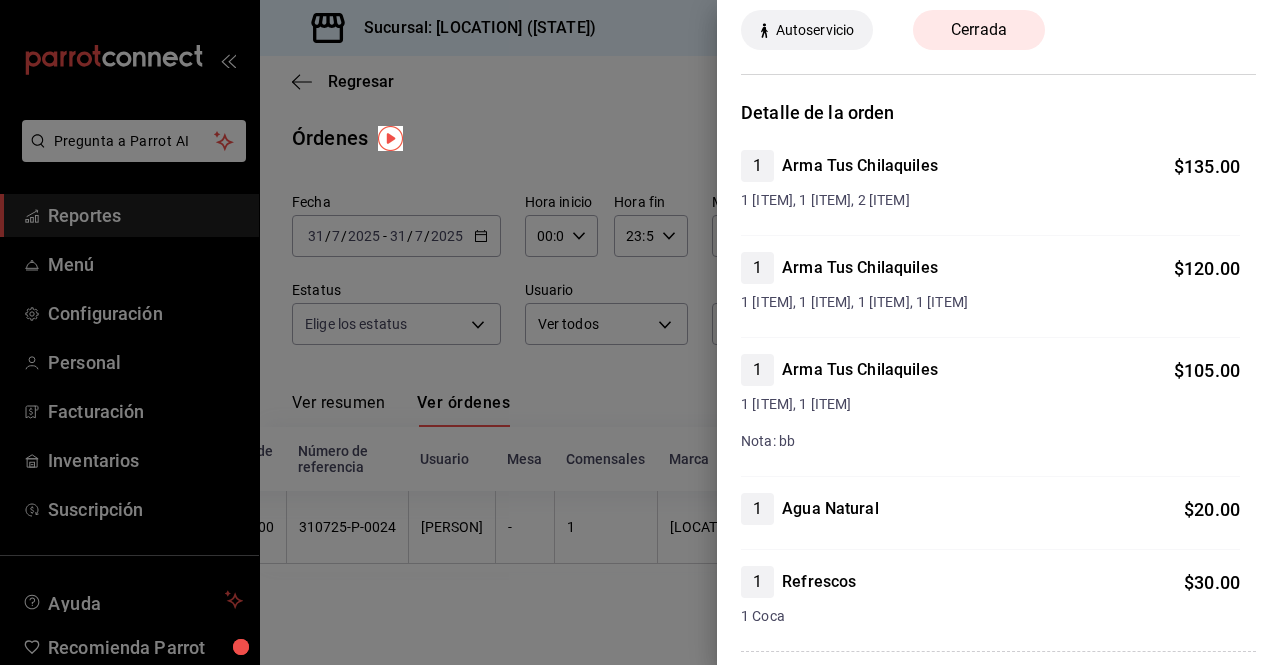 scroll, scrollTop: 0, scrollLeft: 0, axis: both 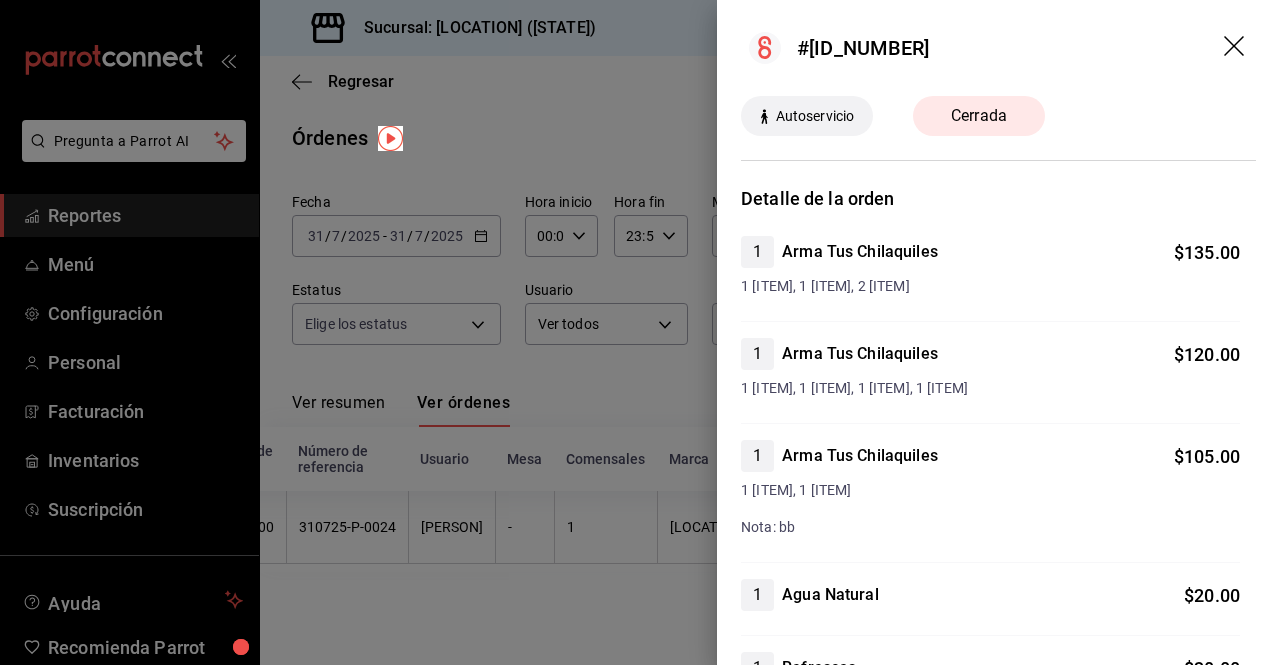 click 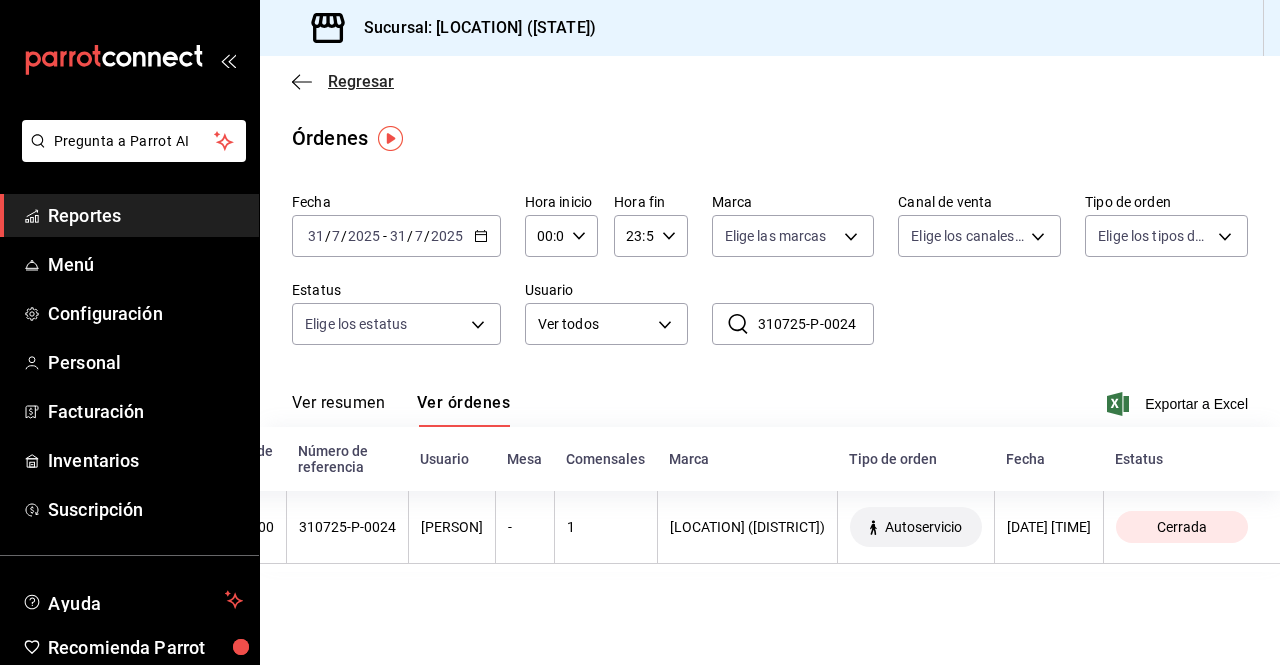 click on "Regresar" at bounding box center [361, 81] 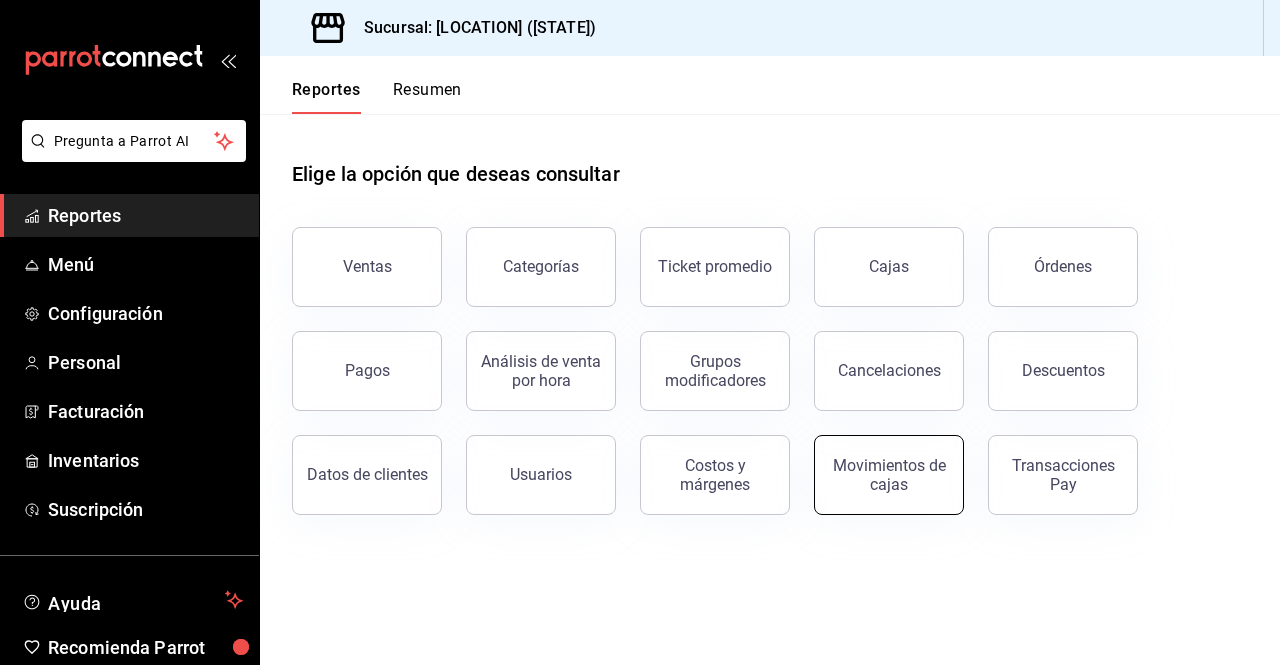 click on "Movimientos de cajas" at bounding box center [889, 475] 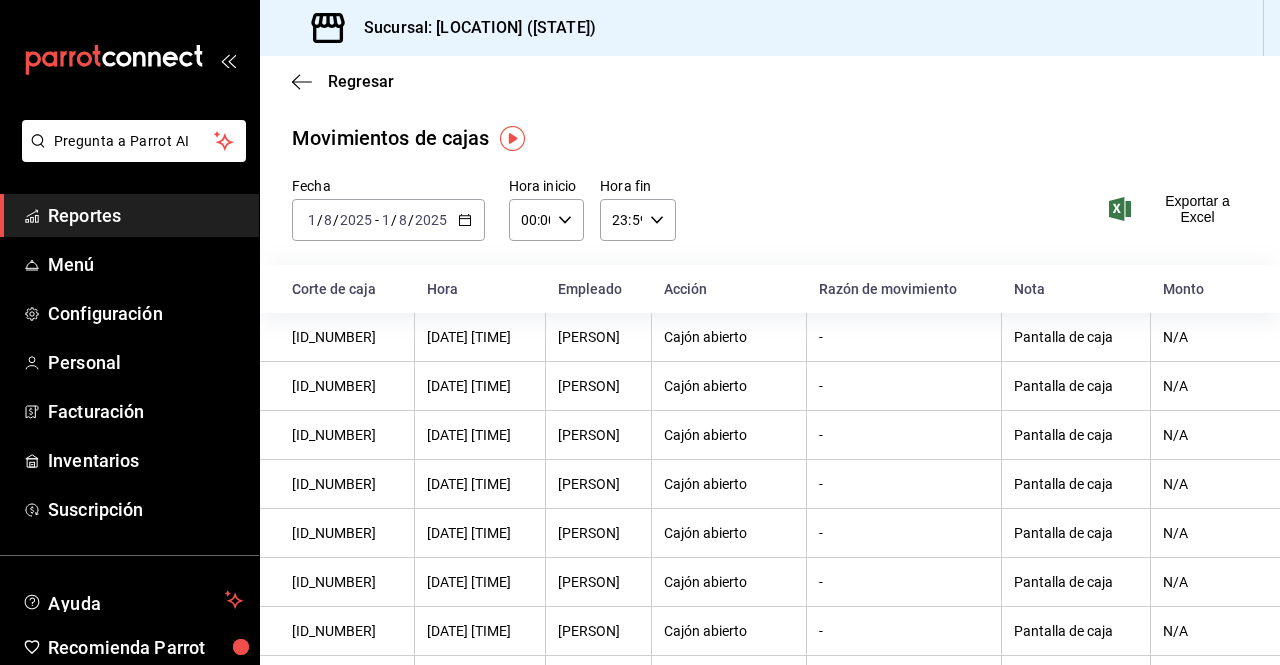 click 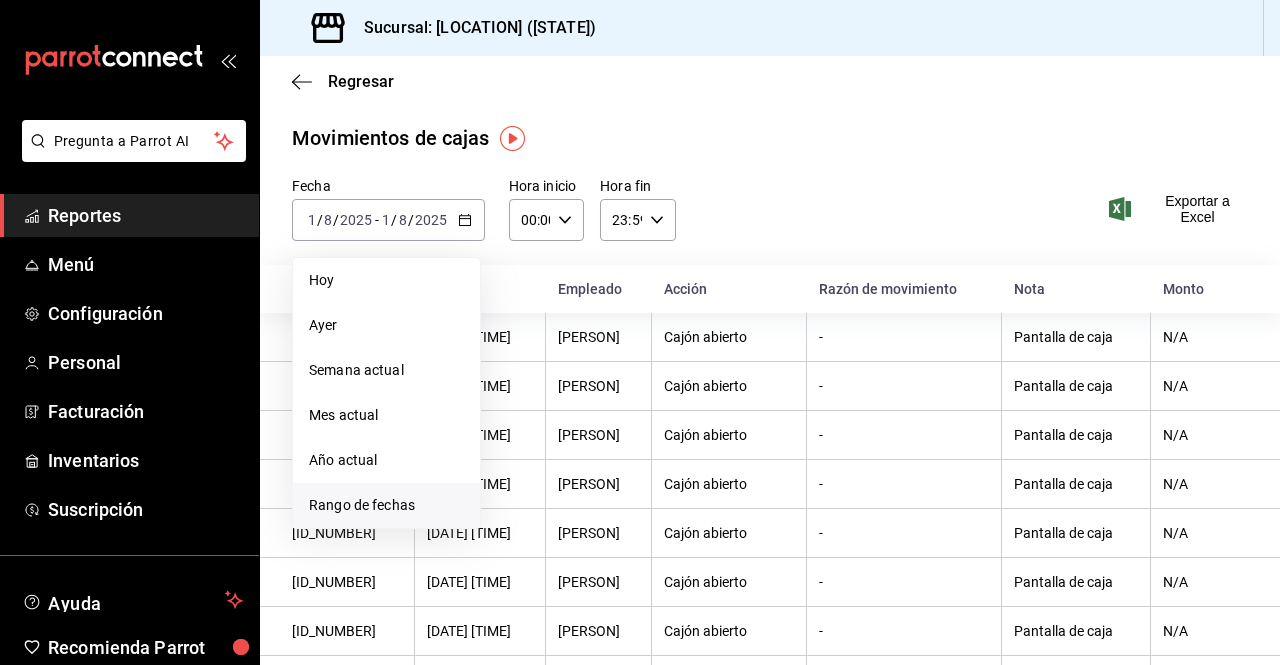 click on "Rango de fechas" at bounding box center (386, 505) 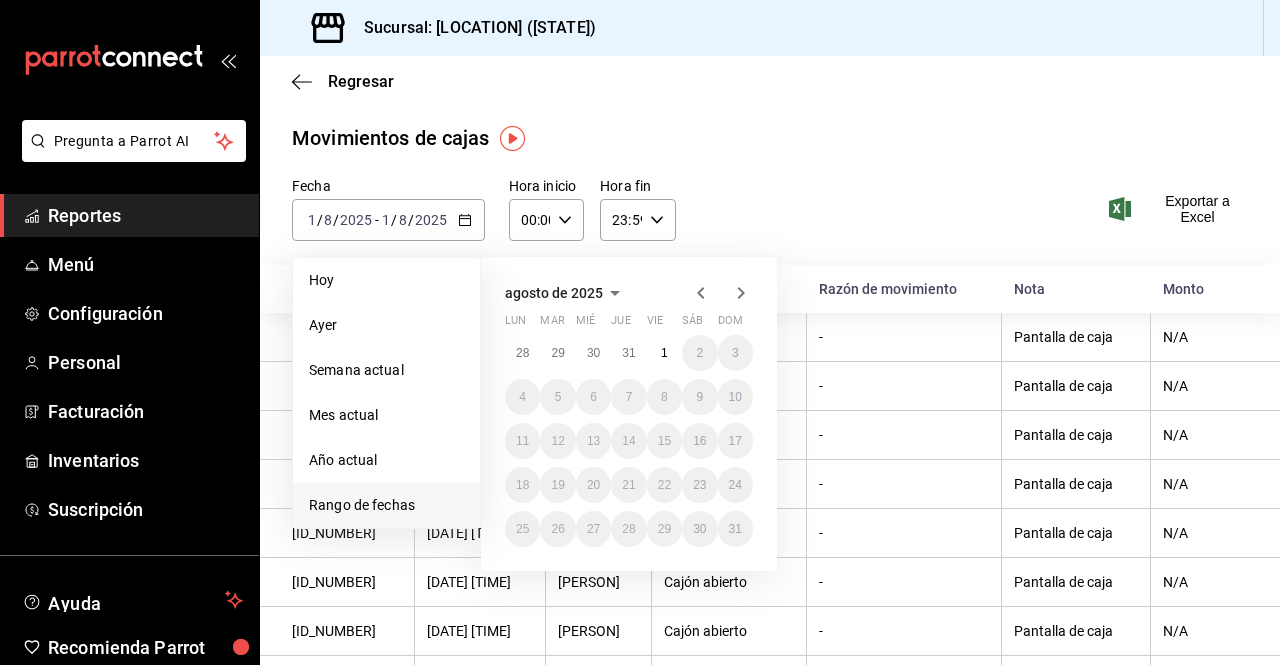 click 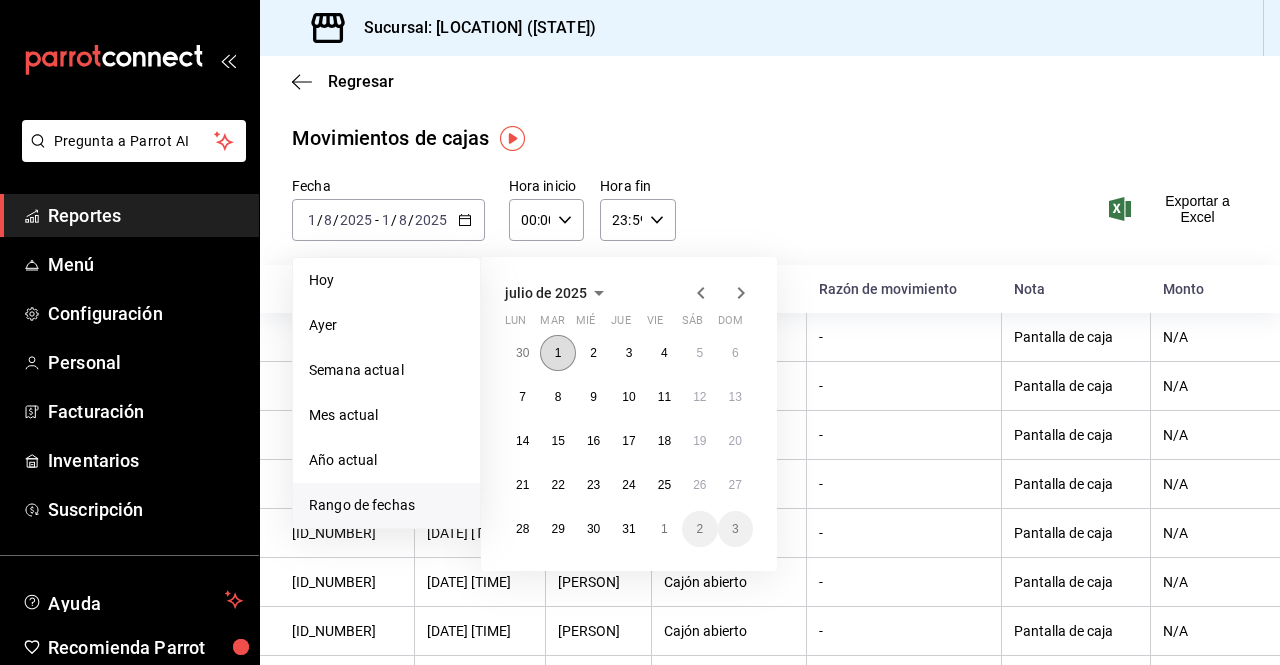 click on "1" at bounding box center [557, 353] 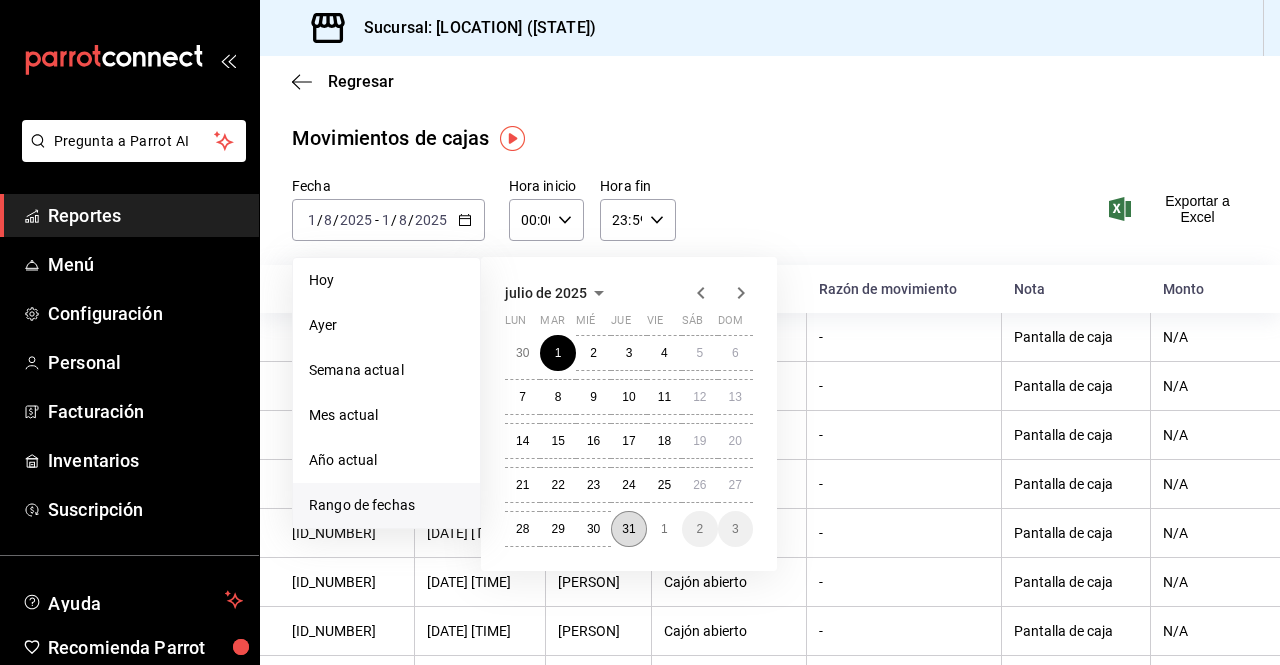 click on "31" at bounding box center [628, 529] 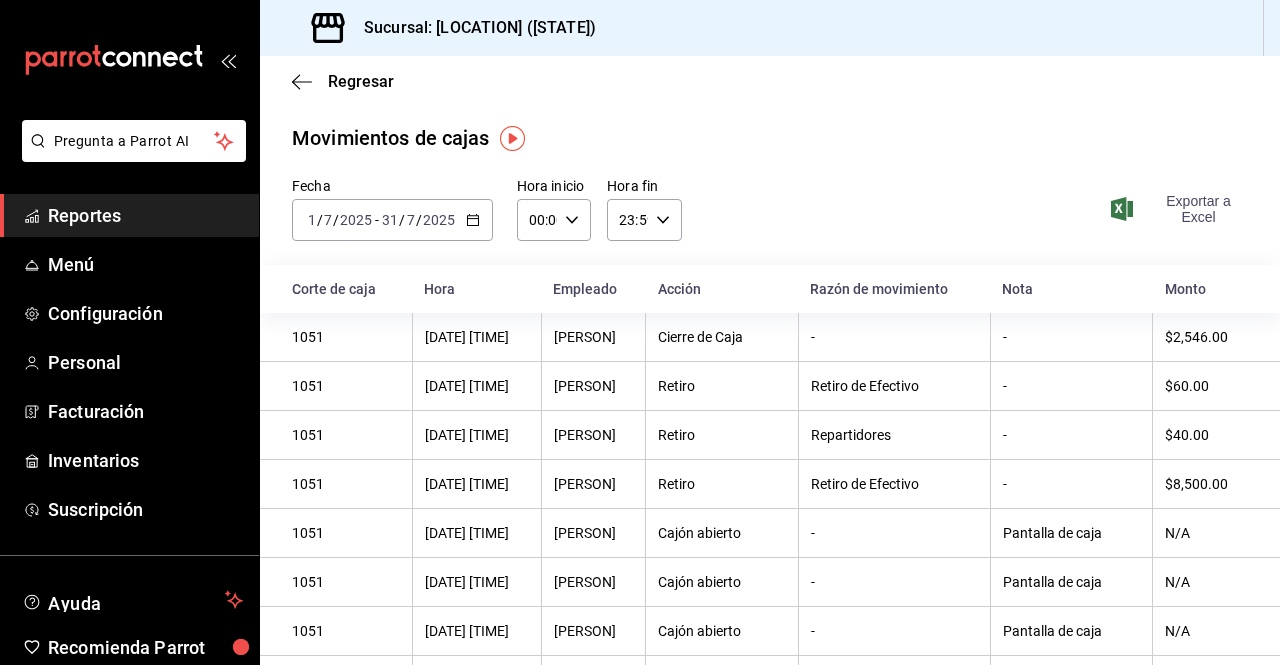 click on "Exportar a Excel" at bounding box center [1181, 209] 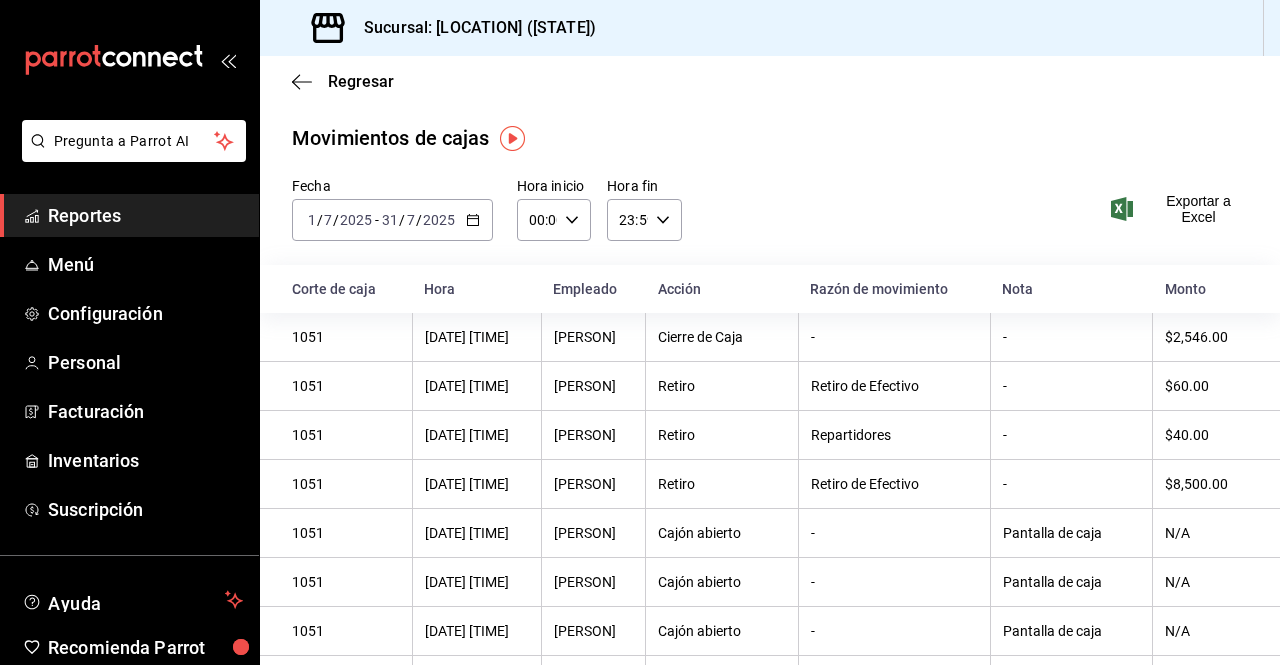 click on "Exportar a Excel" at bounding box center [1165, 209] 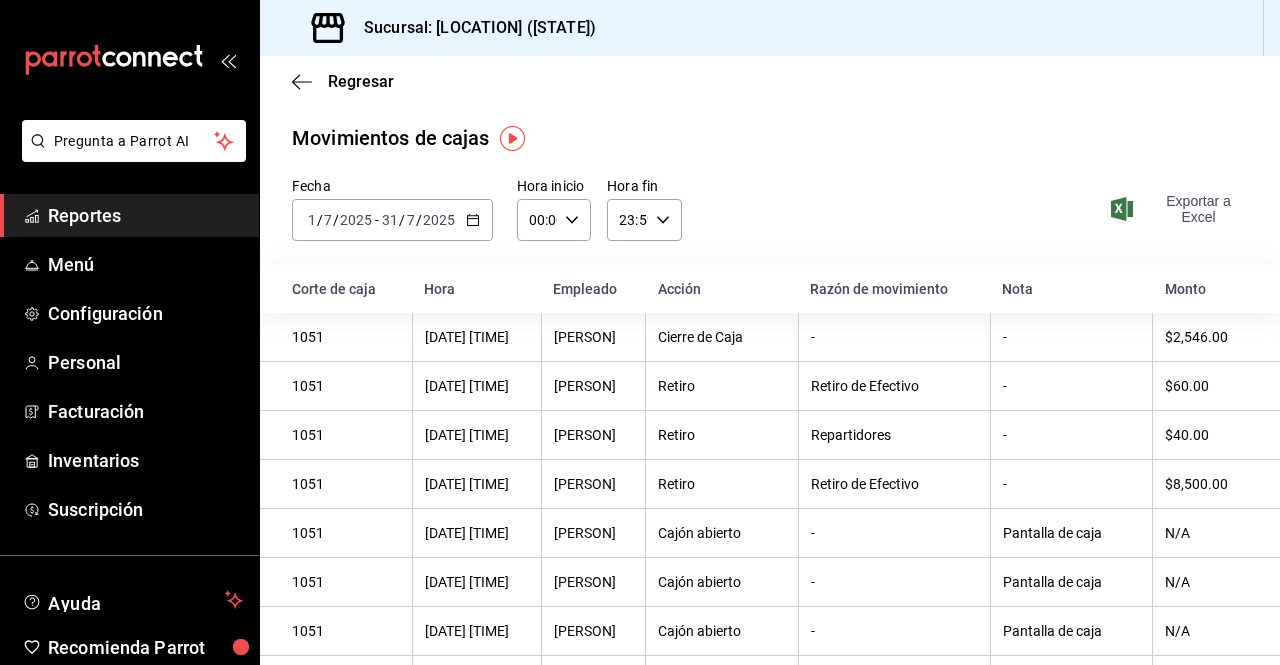 click on "Exportar a Excel" at bounding box center (1181, 209) 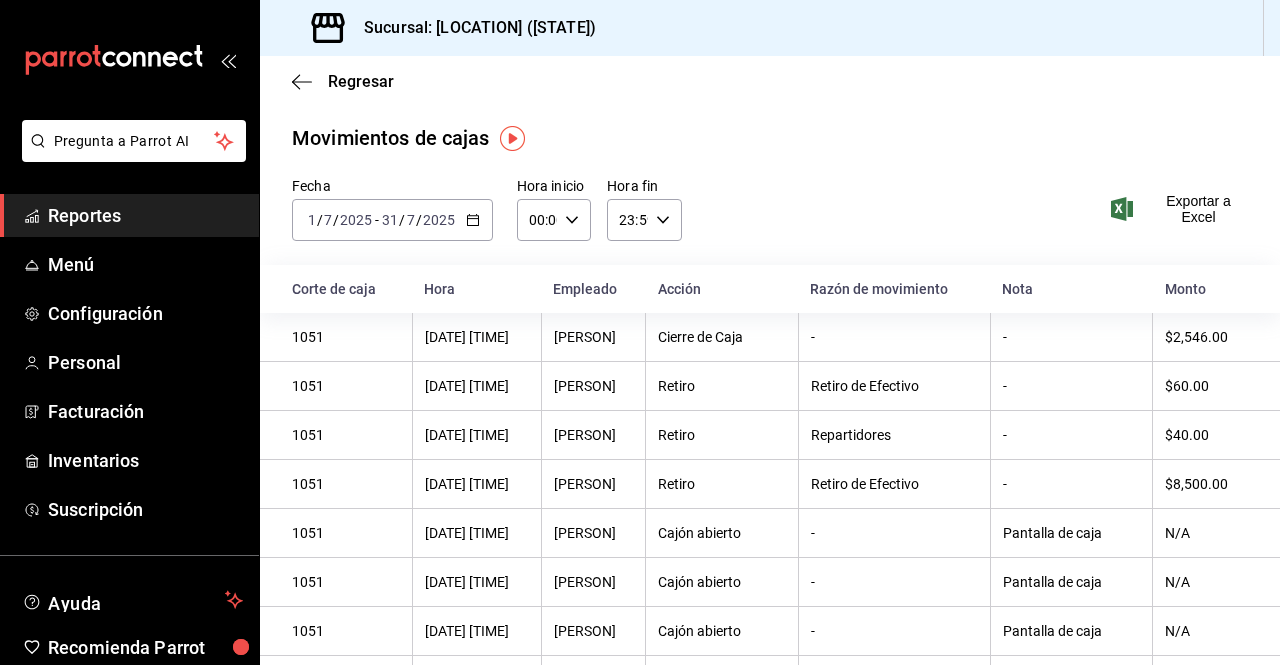 click on "Regresar" at bounding box center [770, 81] 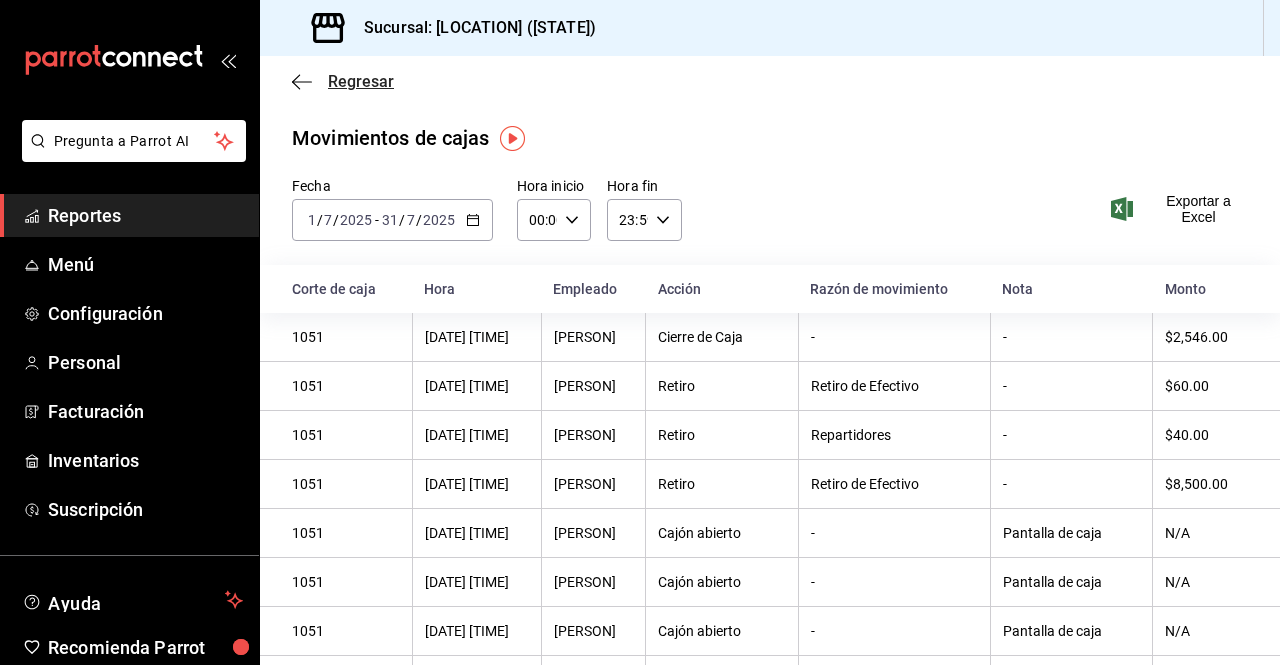 click 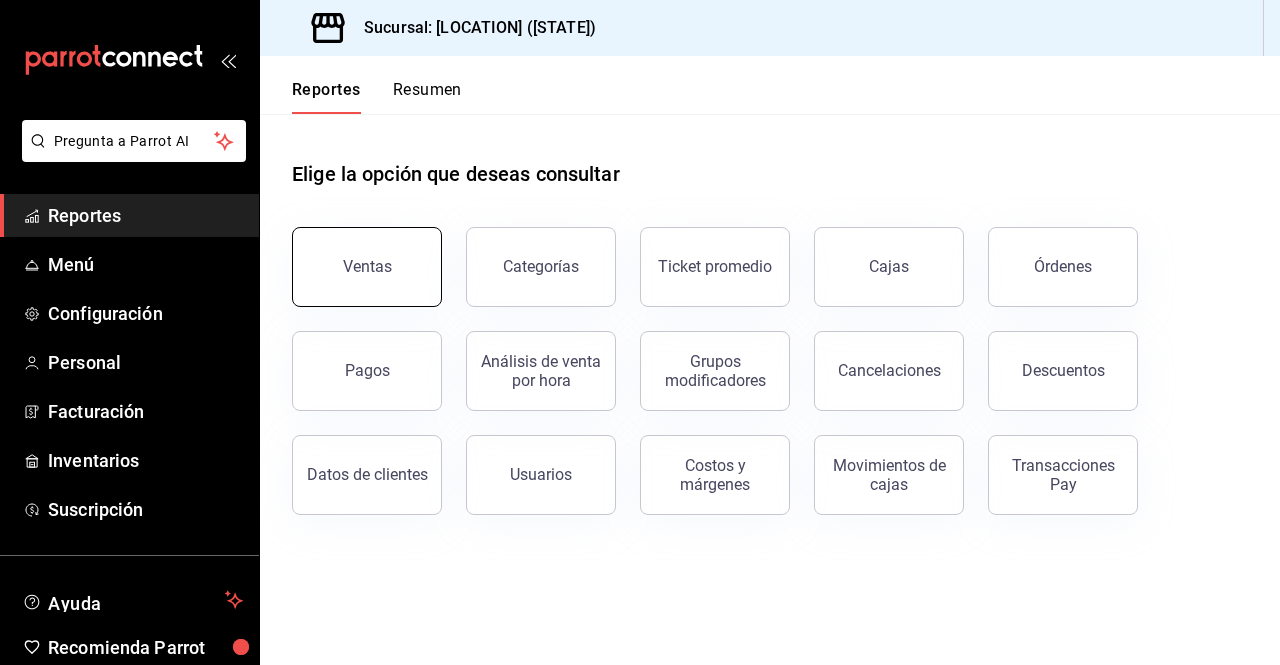 click on "Ventas" at bounding box center (367, 266) 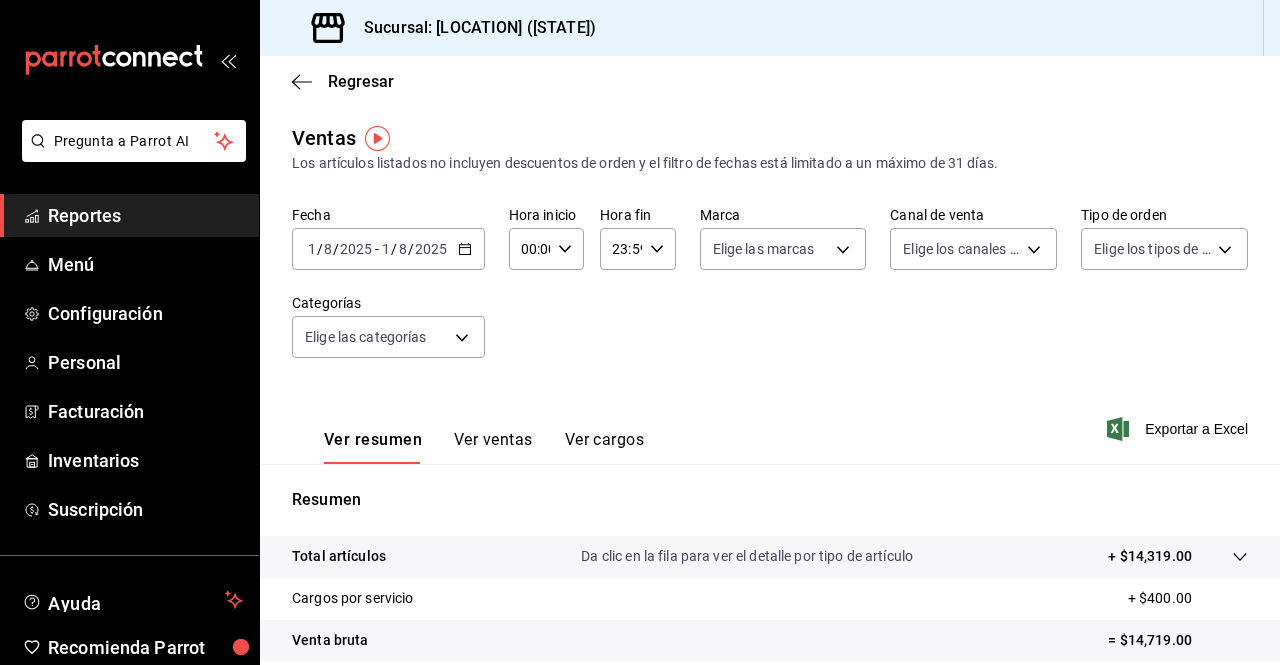 click on "Regresar" at bounding box center (770, 81) 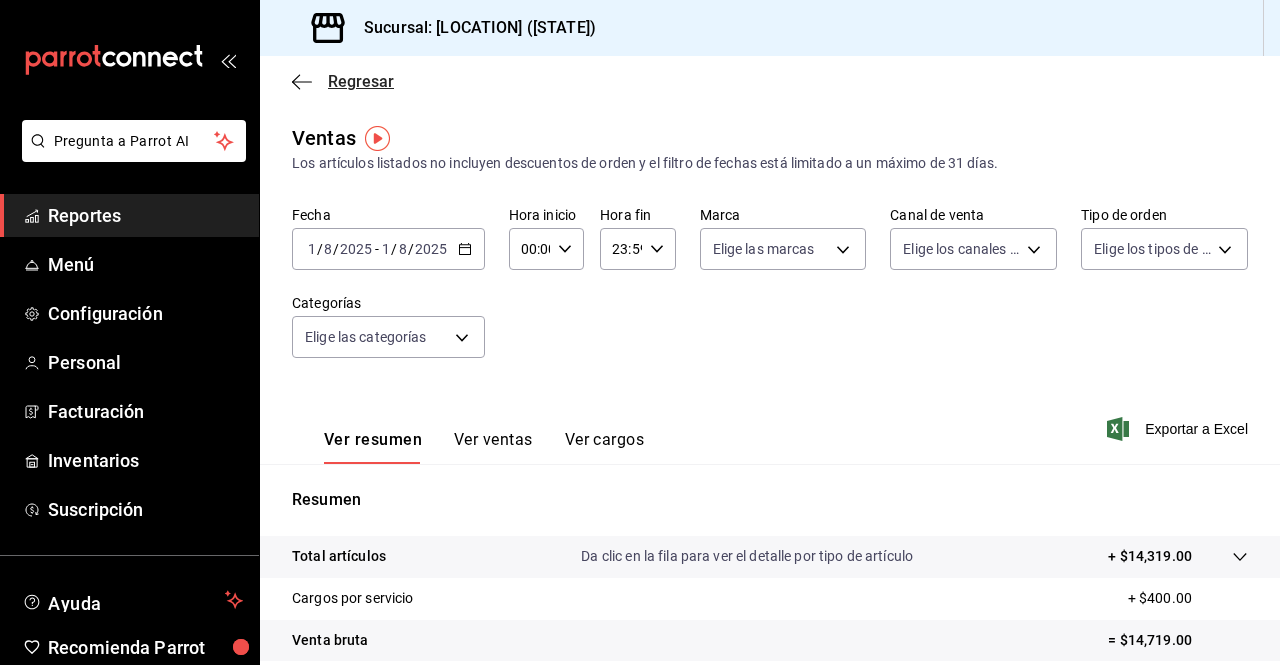 click 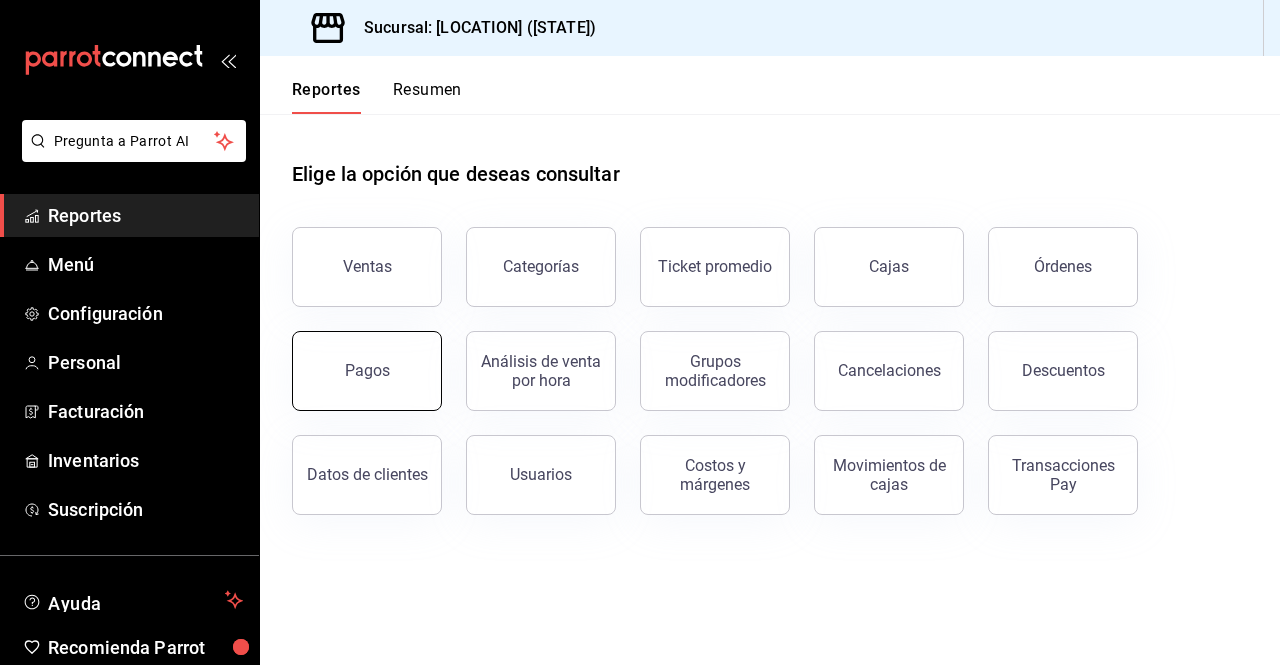 click on "Pagos" at bounding box center (367, 371) 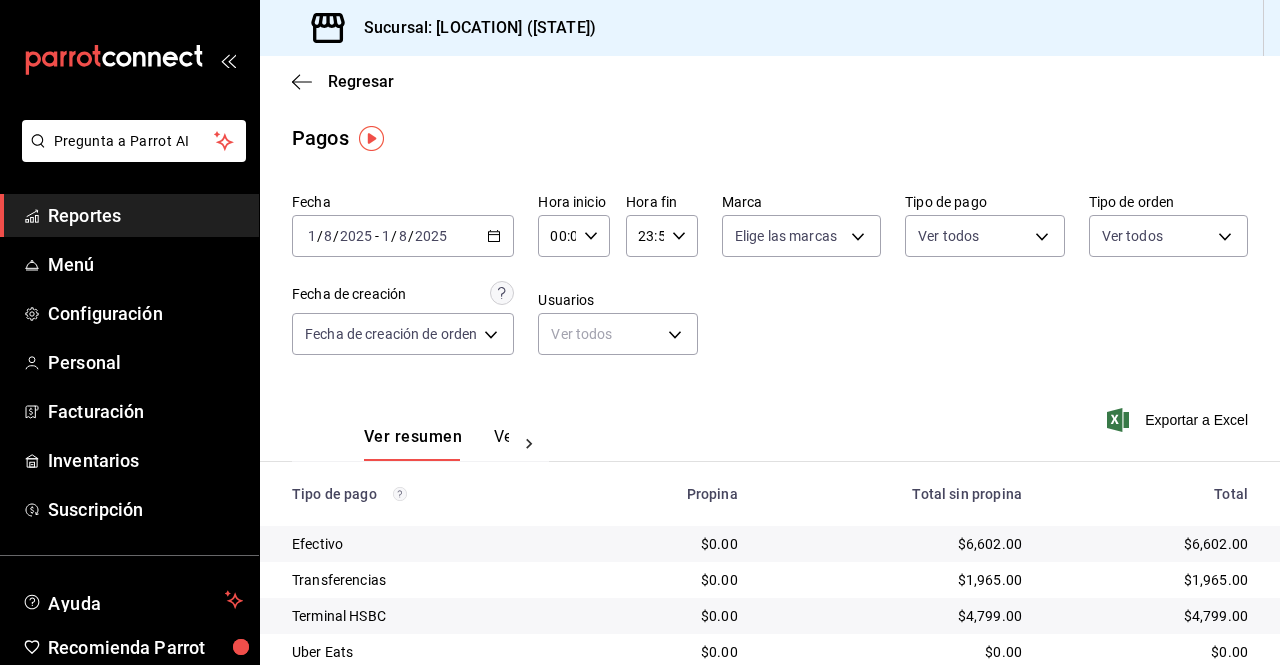 click on "2025-08-01 1 / 8 / 2025 - 2025-08-01 1 / 8 / 2025" at bounding box center [403, 236] 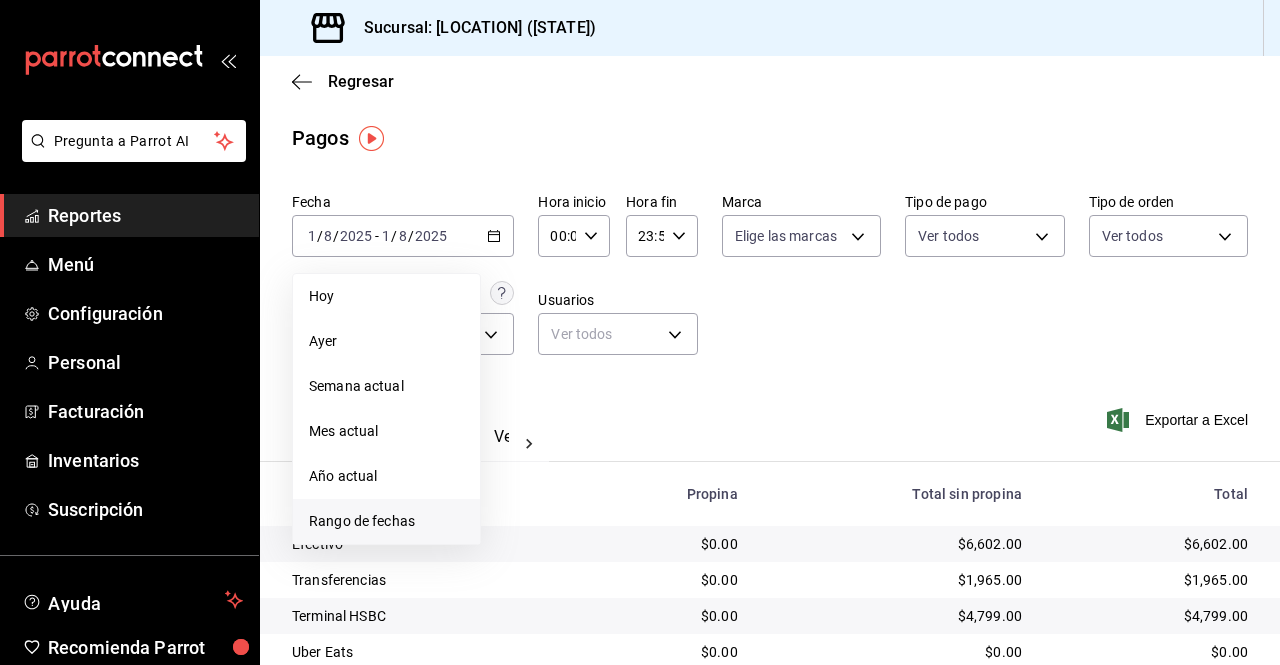 click on "Rango de fechas" at bounding box center (386, 521) 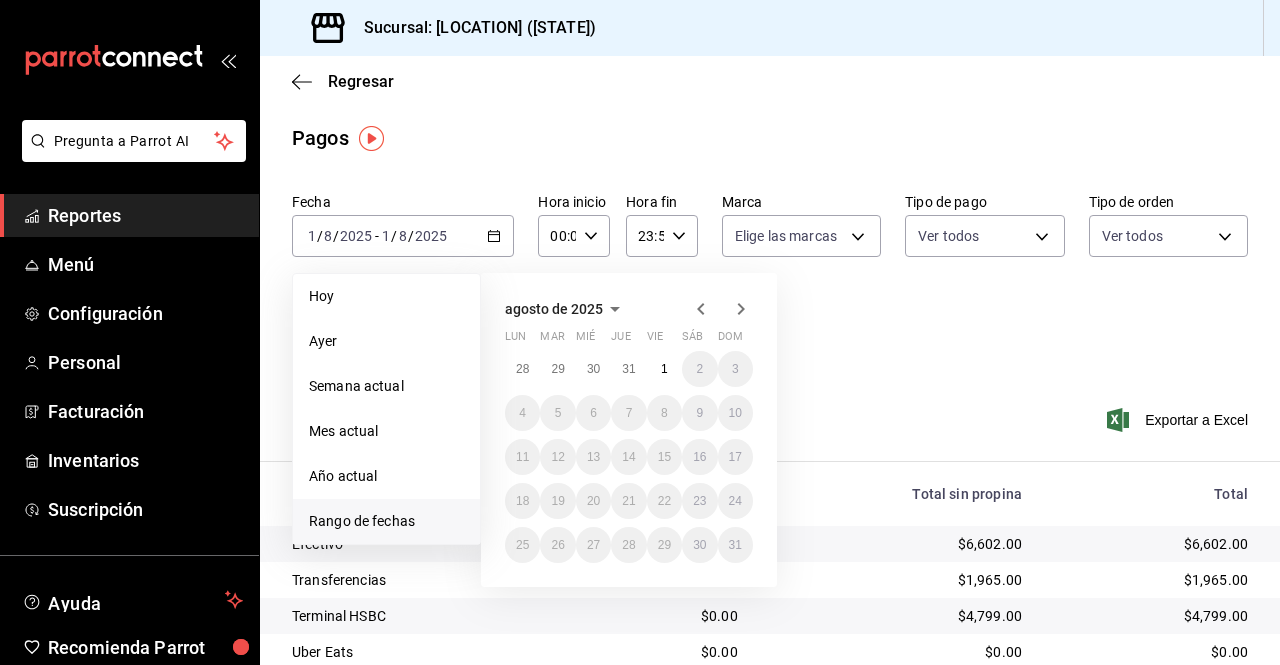 click 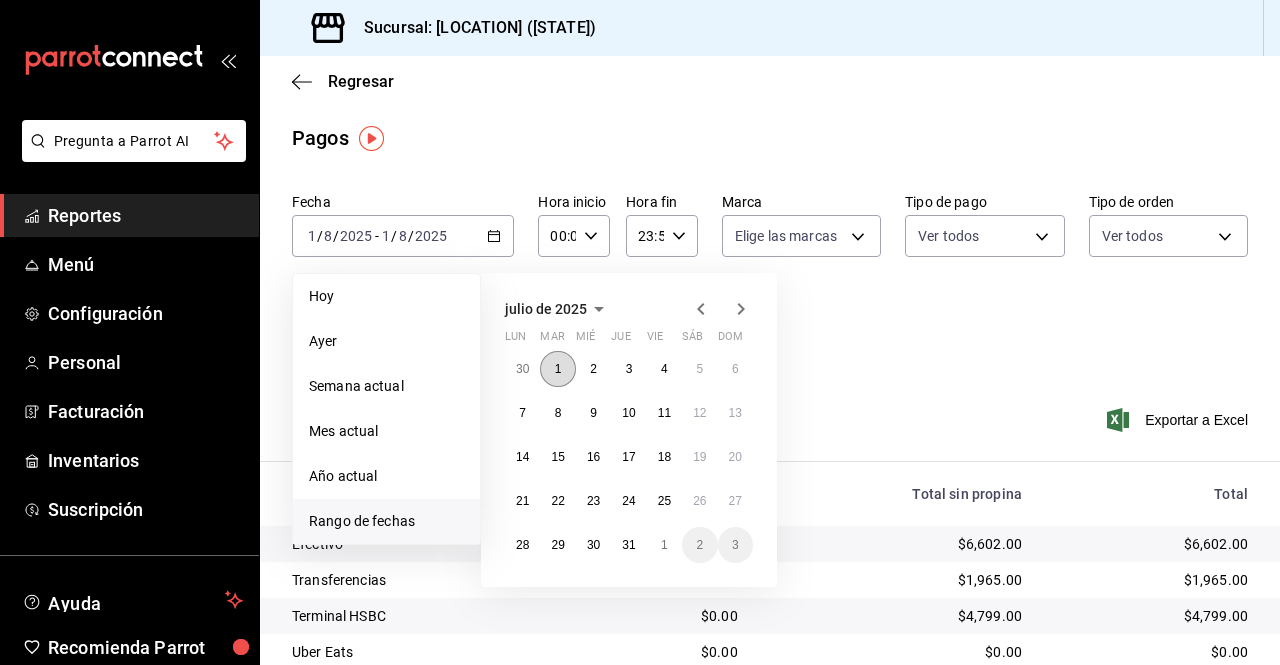 click on "1" at bounding box center (558, 369) 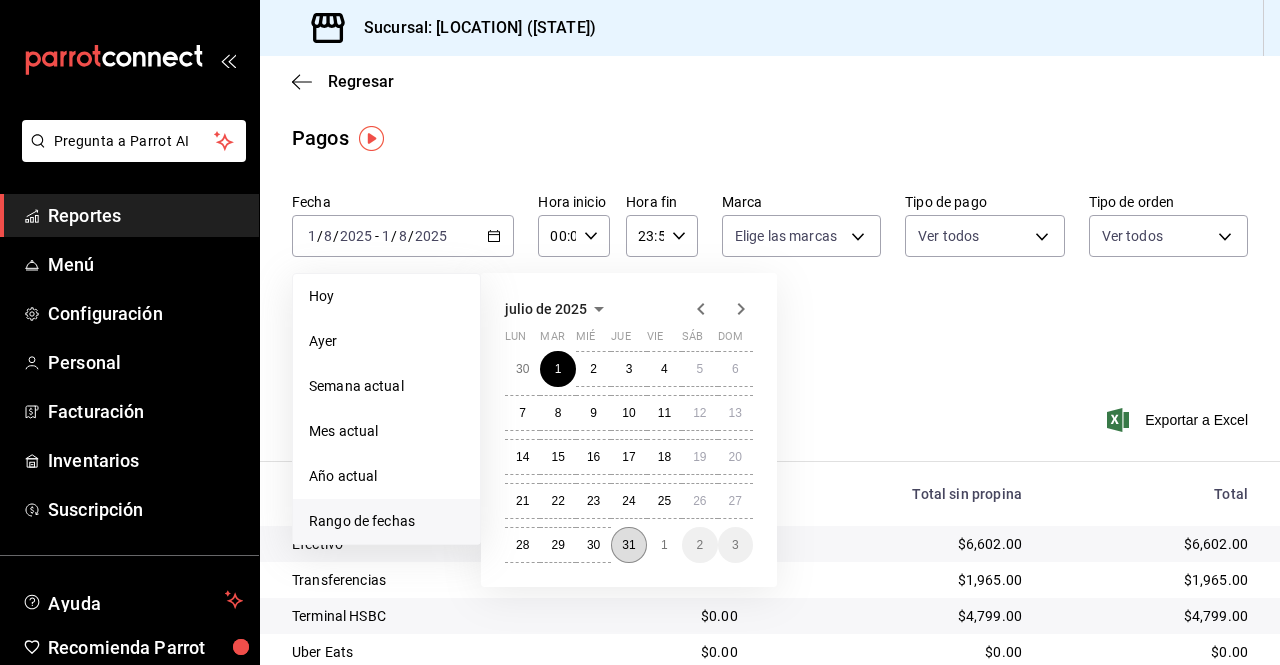 click on "31" at bounding box center [628, 545] 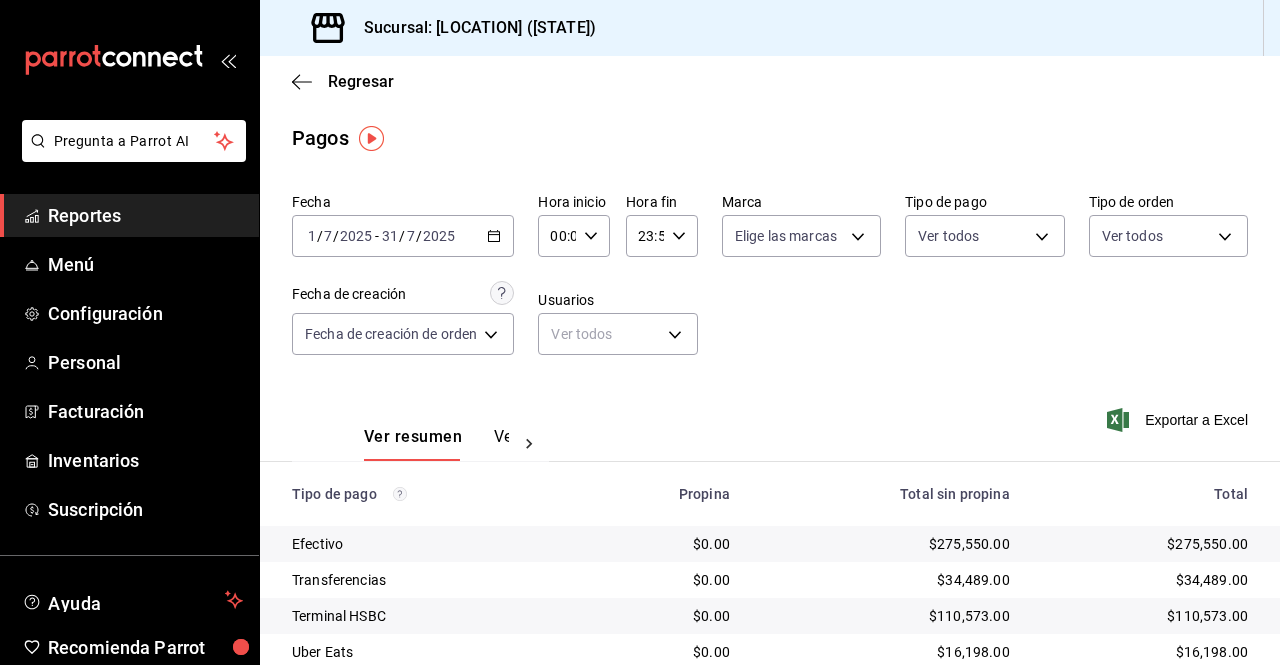 scroll, scrollTop: 181, scrollLeft: 0, axis: vertical 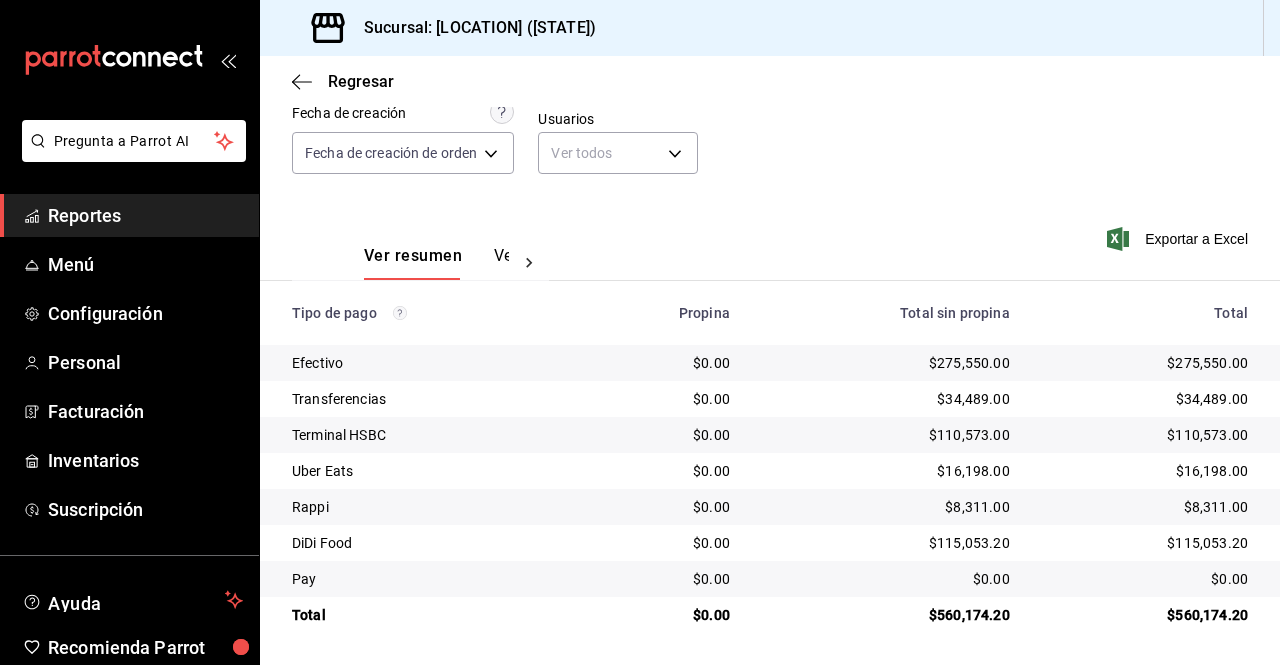 click 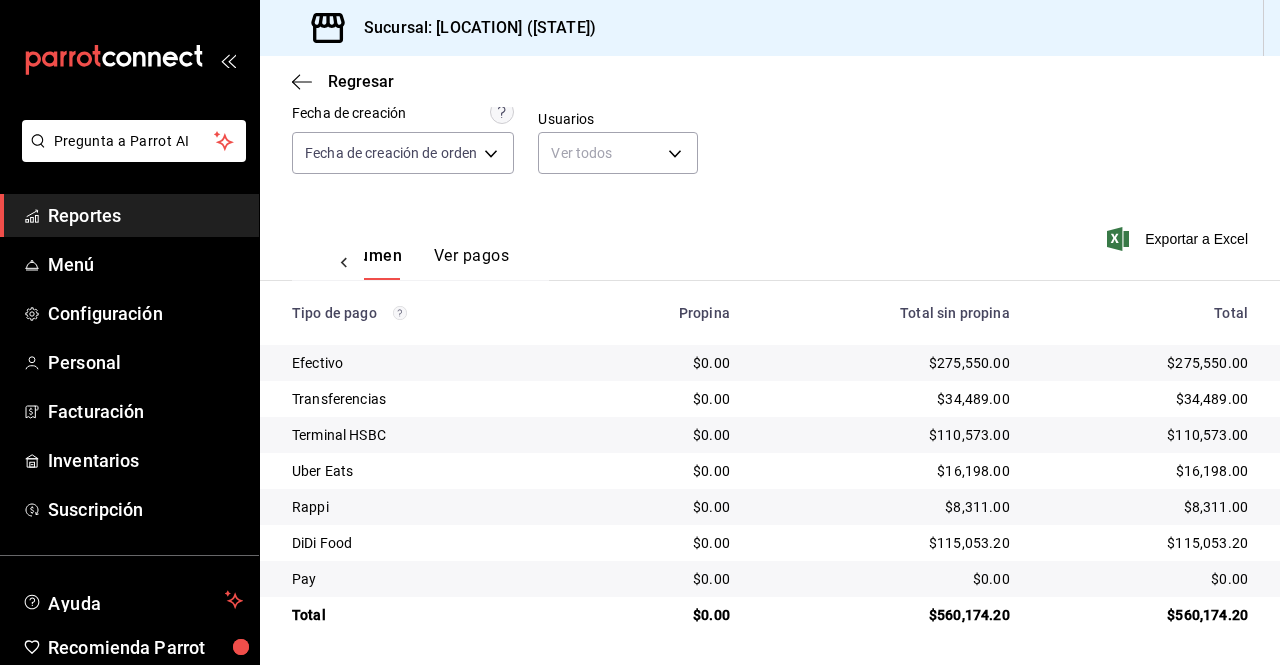 click on "Ver pagos" at bounding box center (471, 263) 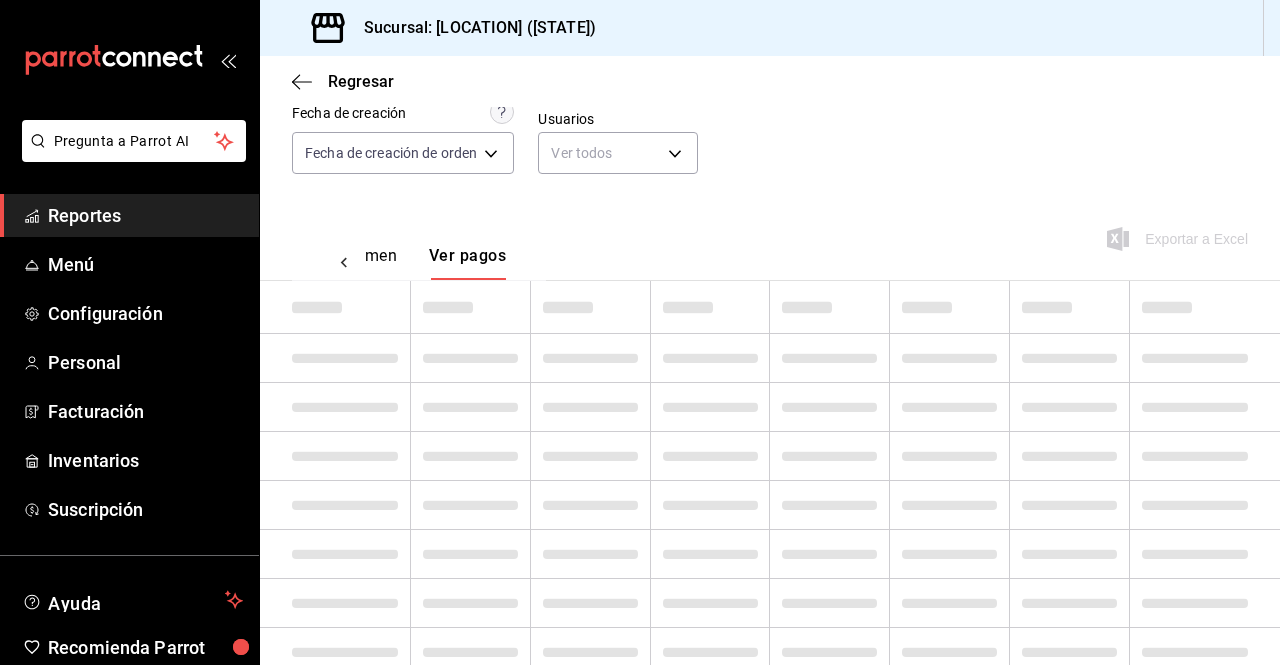 scroll, scrollTop: 0, scrollLeft: 59, axis: horizontal 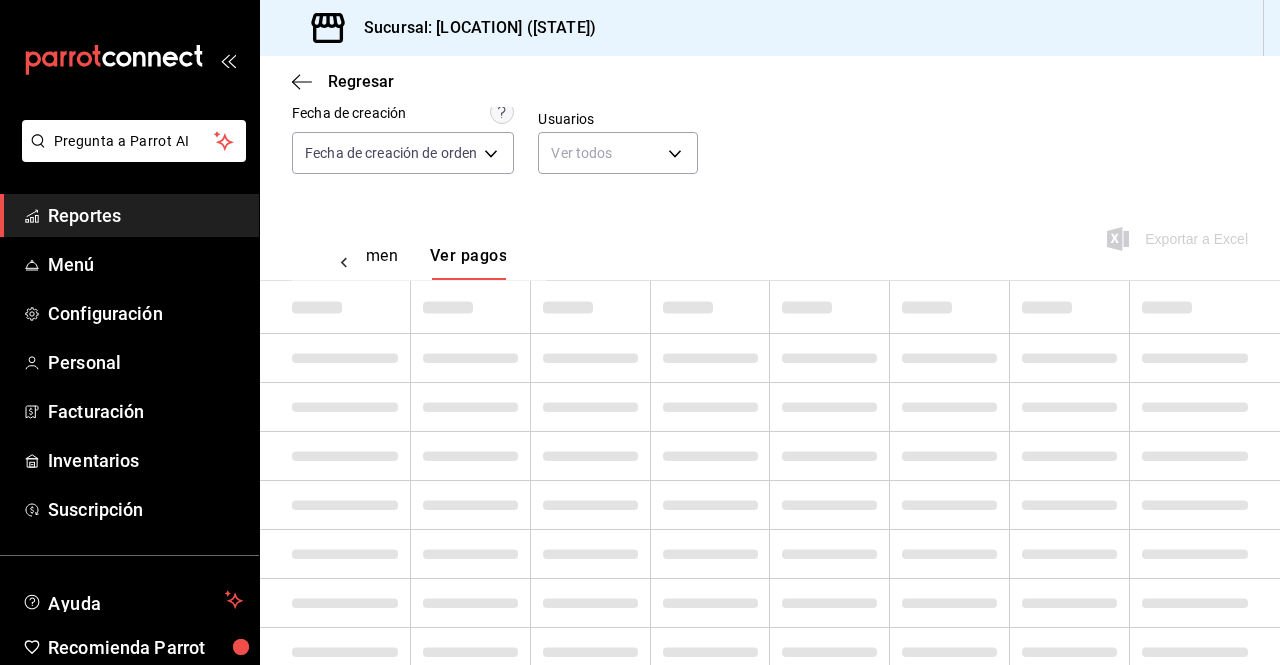 click on "Ver resumen" at bounding box center [351, 263] 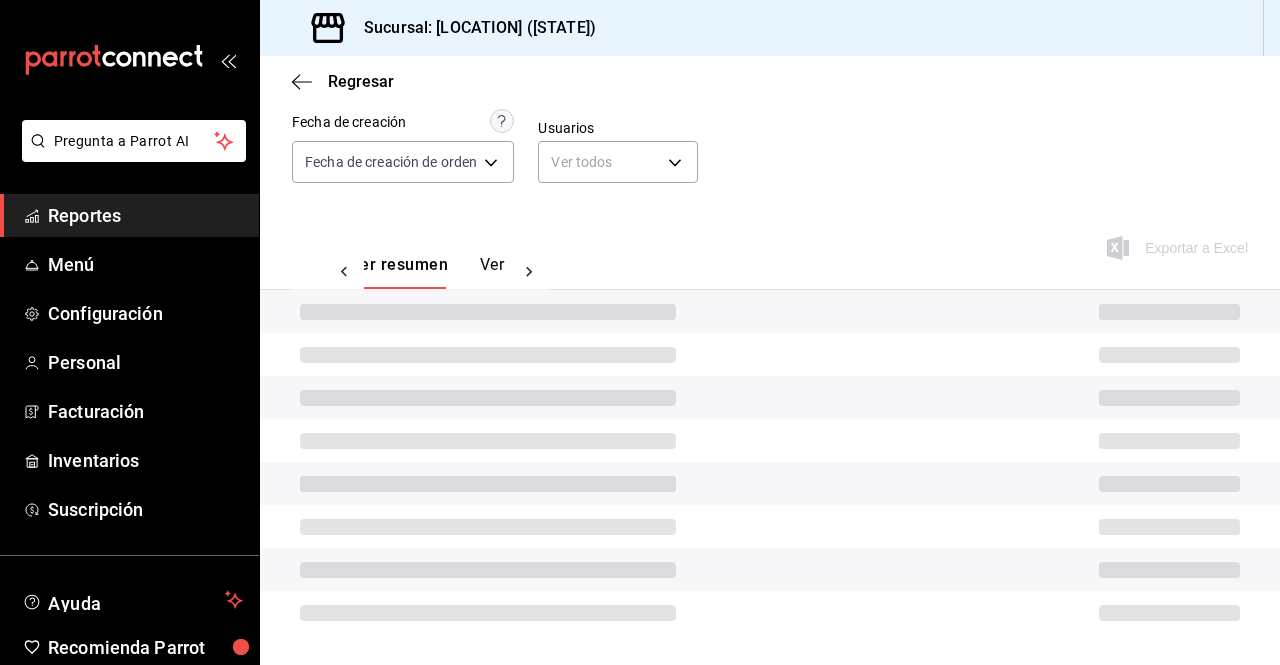 scroll, scrollTop: 0, scrollLeft: 0, axis: both 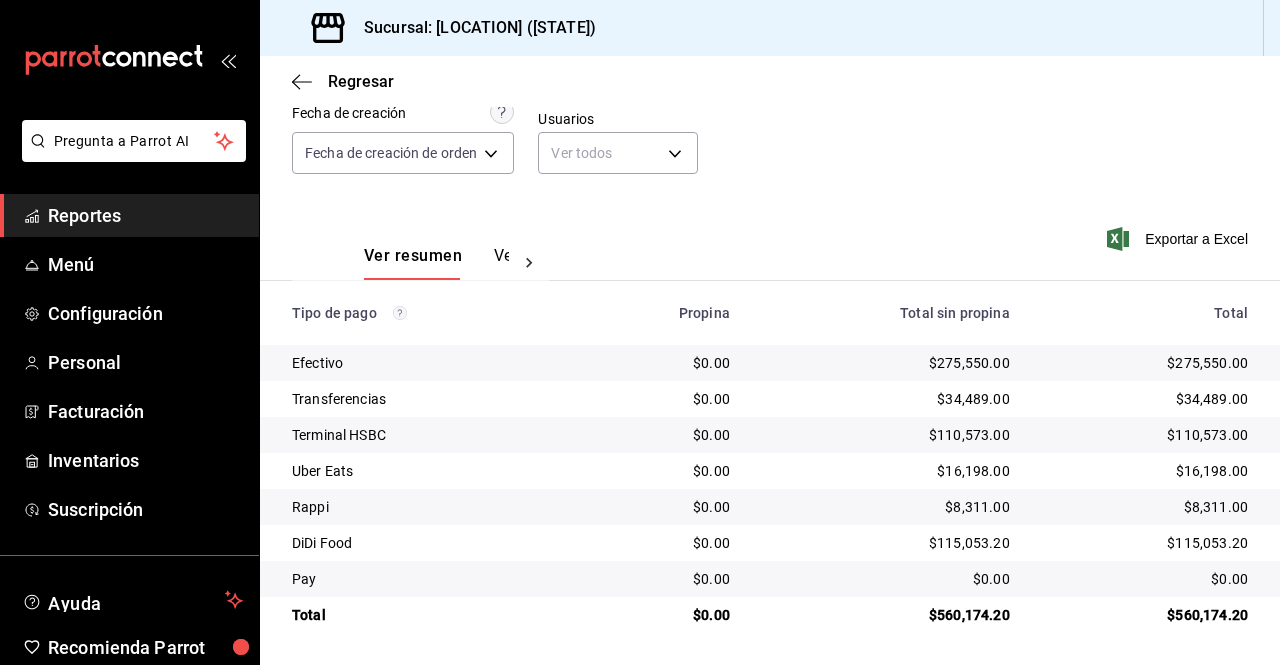 click on "$275,550.00" at bounding box center [1145, 363] 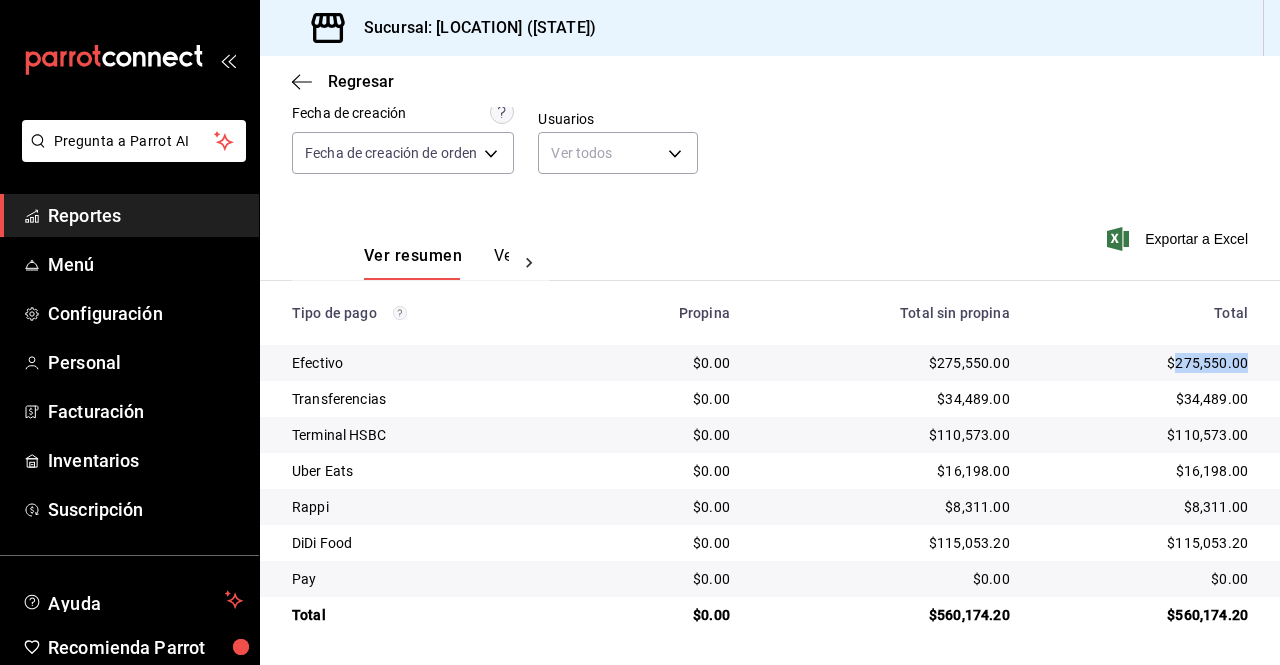 click on "$275,550.00" at bounding box center [1145, 363] 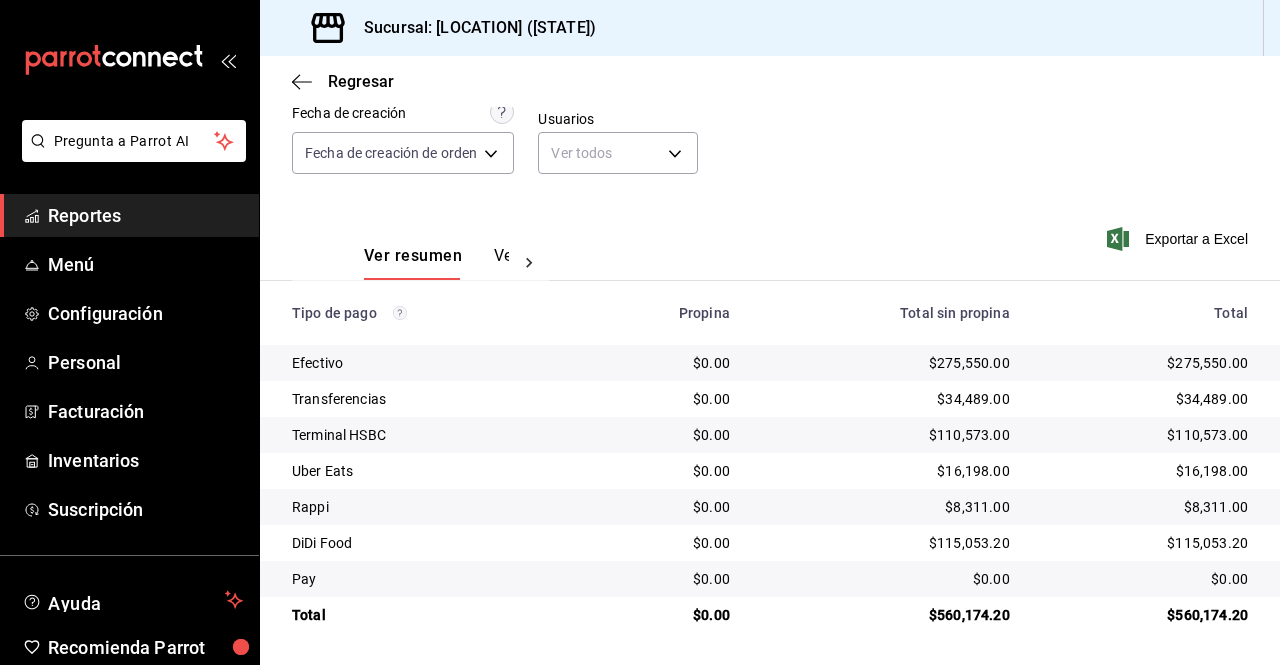 drag, startPoint x: 1203, startPoint y: 395, endPoint x: 1193, endPoint y: 381, distance: 17.20465 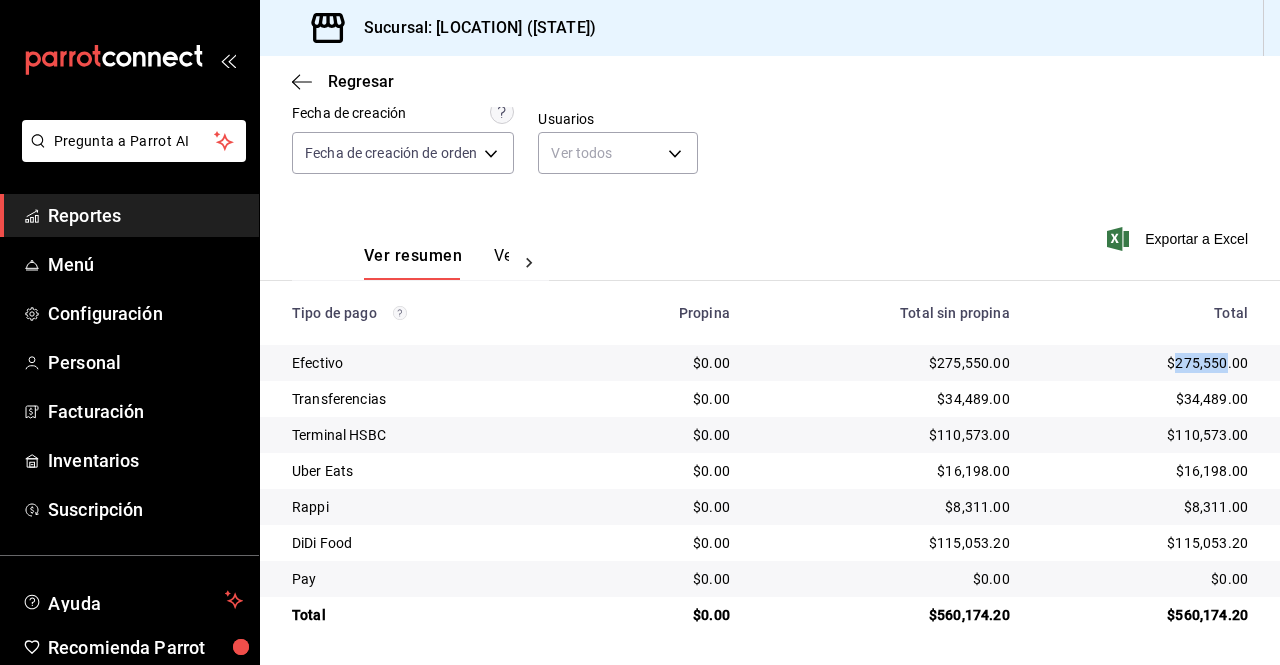 drag, startPoint x: 1164, startPoint y: 366, endPoint x: 1214, endPoint y: 365, distance: 50.01 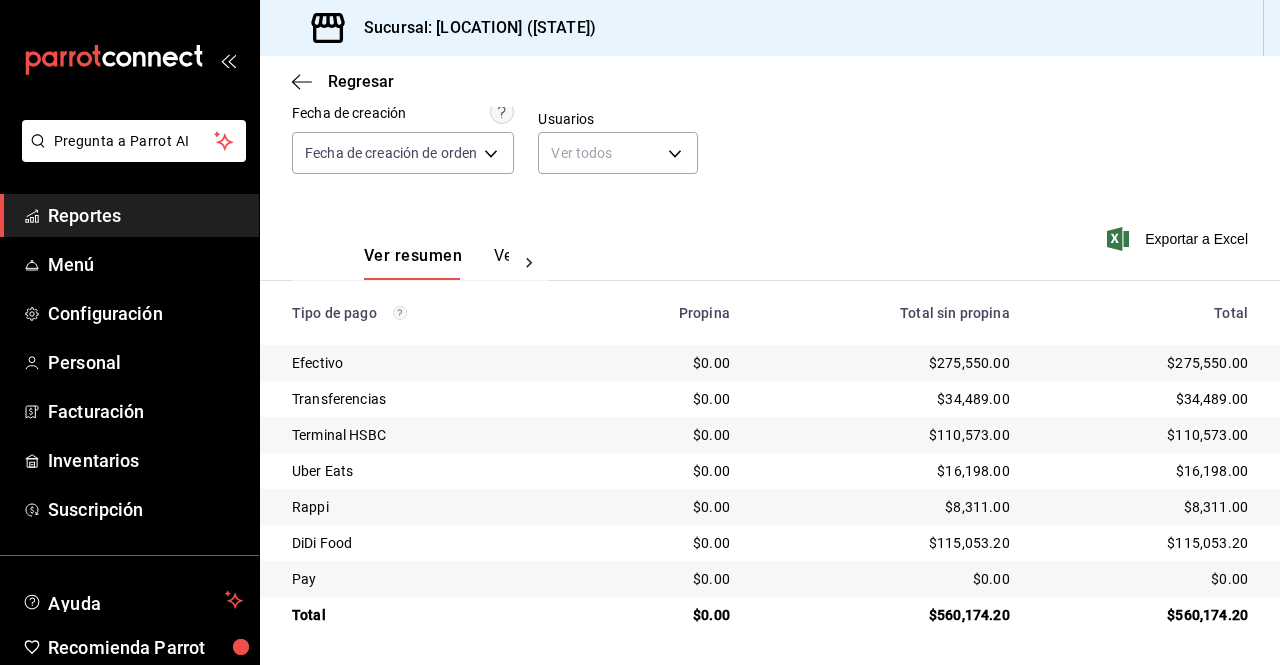 click on "$110,573.00" at bounding box center (1145, 435) 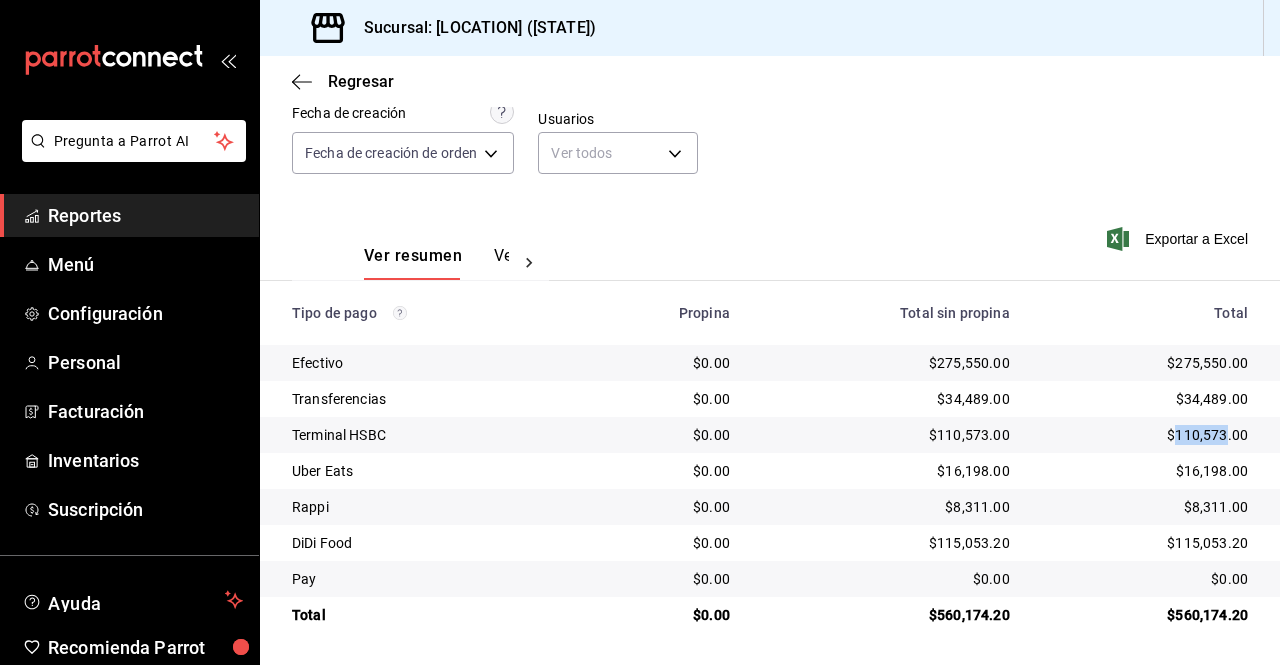 drag, startPoint x: 1163, startPoint y: 439, endPoint x: 1210, endPoint y: 435, distance: 47.169907 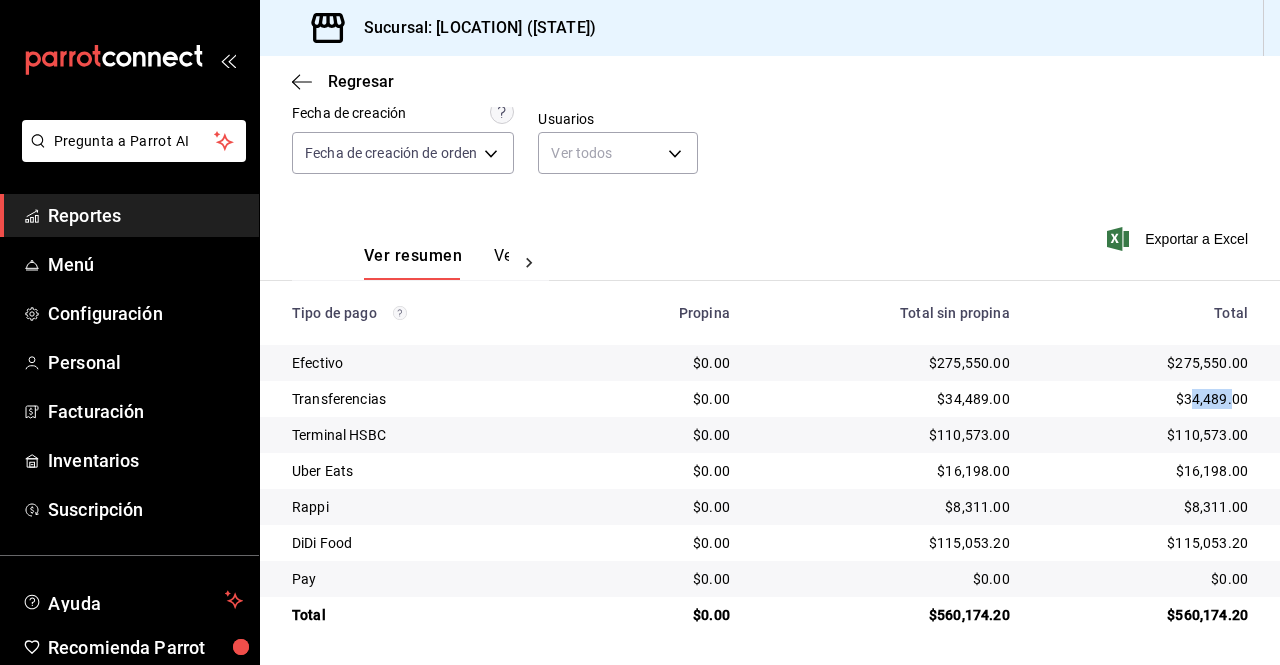 drag, startPoint x: 1174, startPoint y: 393, endPoint x: 1194, endPoint y: 402, distance: 21.931713 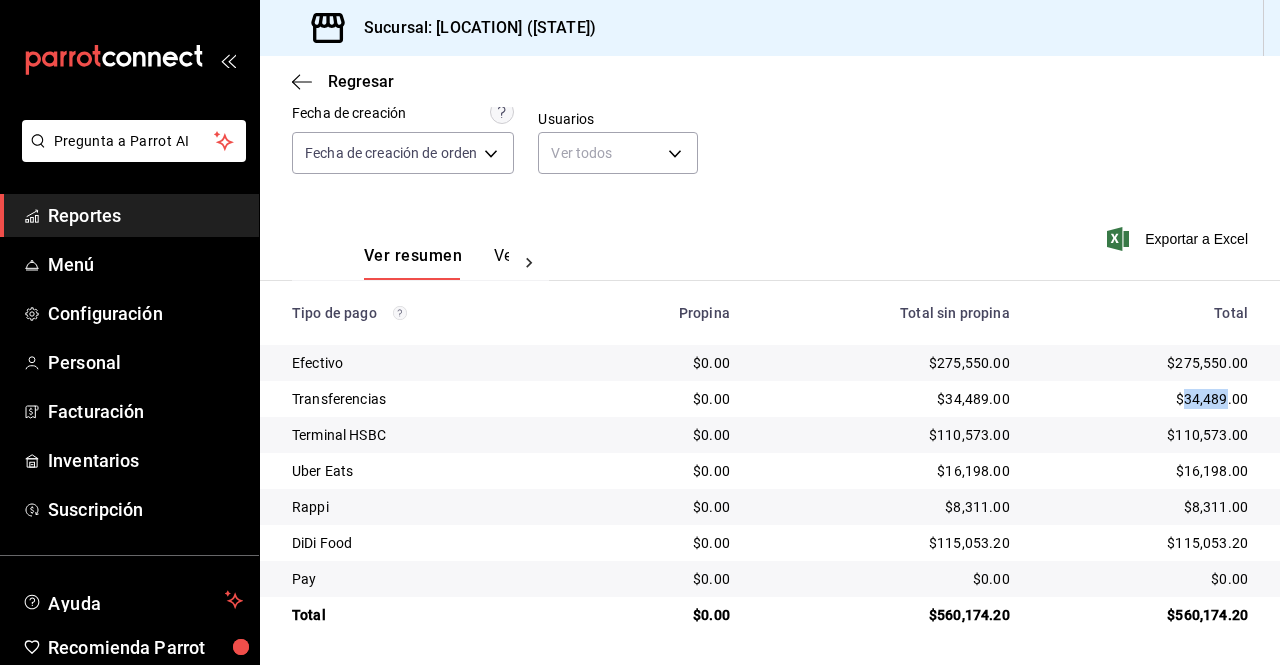 drag, startPoint x: 1170, startPoint y: 402, endPoint x: 1209, endPoint y: 403, distance: 39.012817 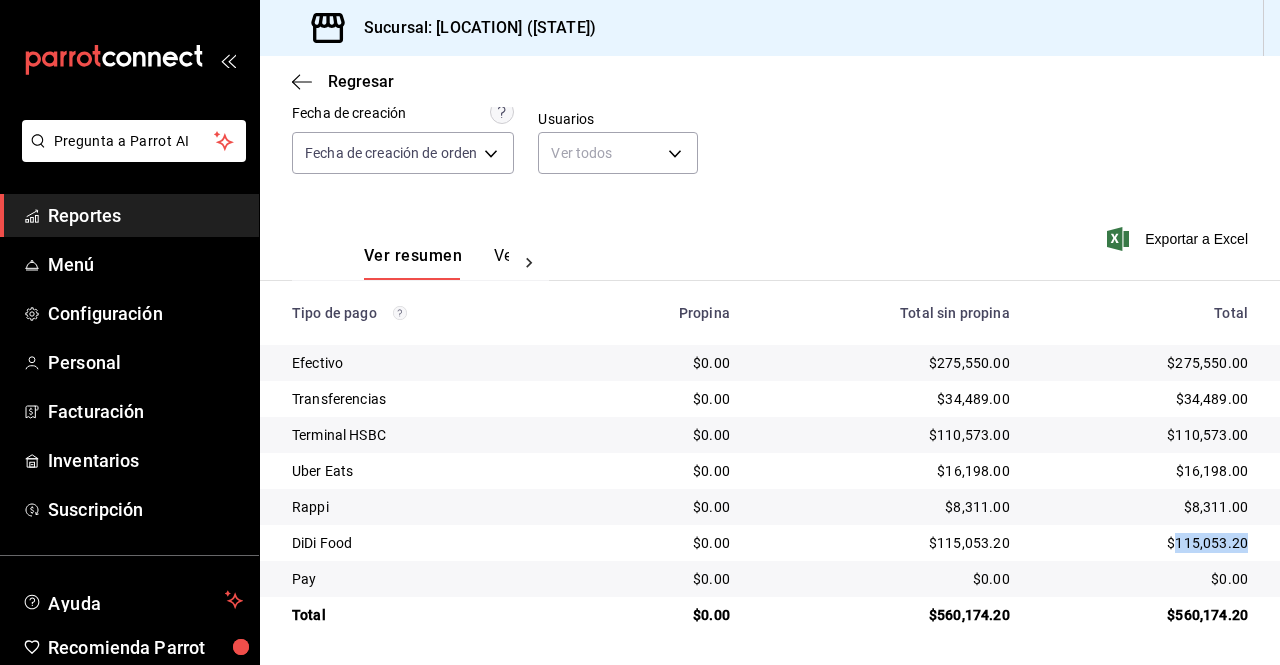 drag, startPoint x: 1160, startPoint y: 541, endPoint x: 1234, endPoint y: 547, distance: 74.24284 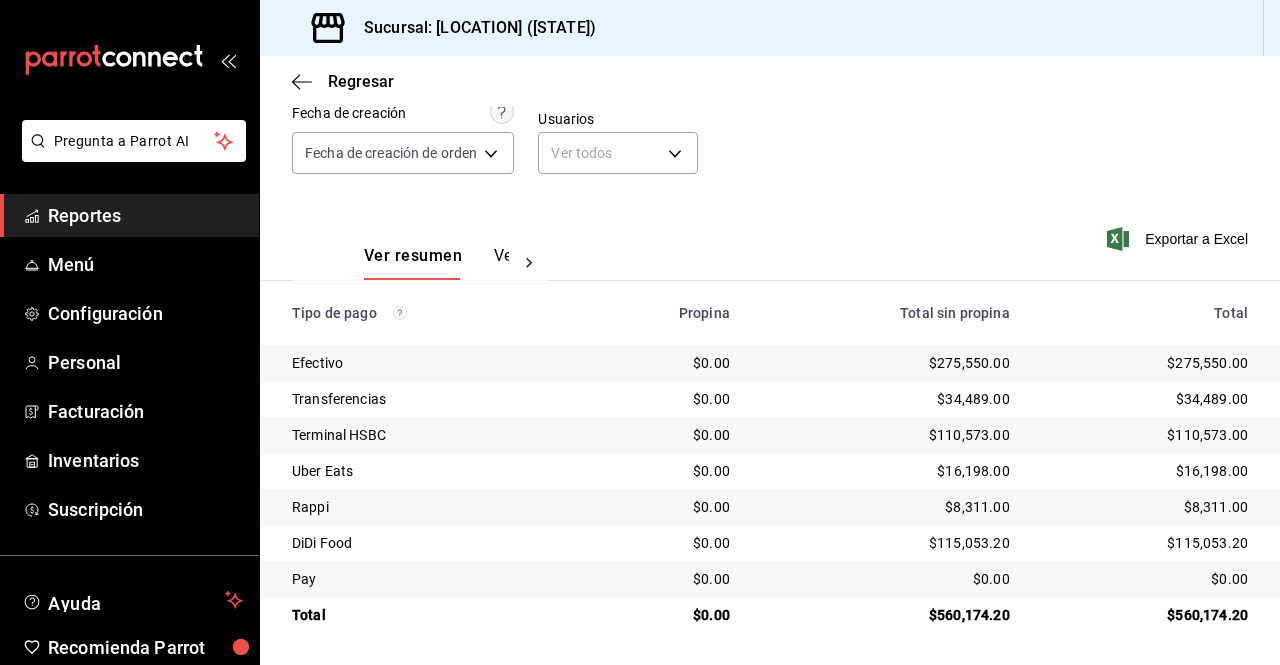 click on "$8,311.00" at bounding box center (1145, 507) 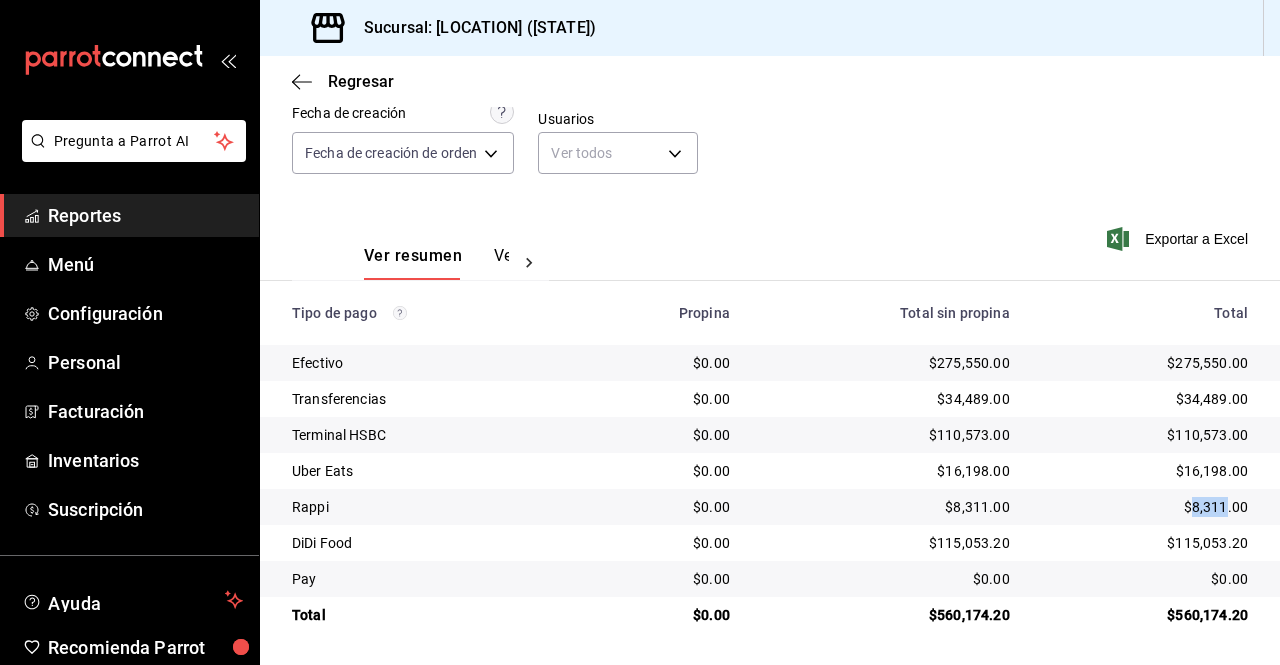 drag, startPoint x: 1178, startPoint y: 505, endPoint x: 1210, endPoint y: 509, distance: 32.24903 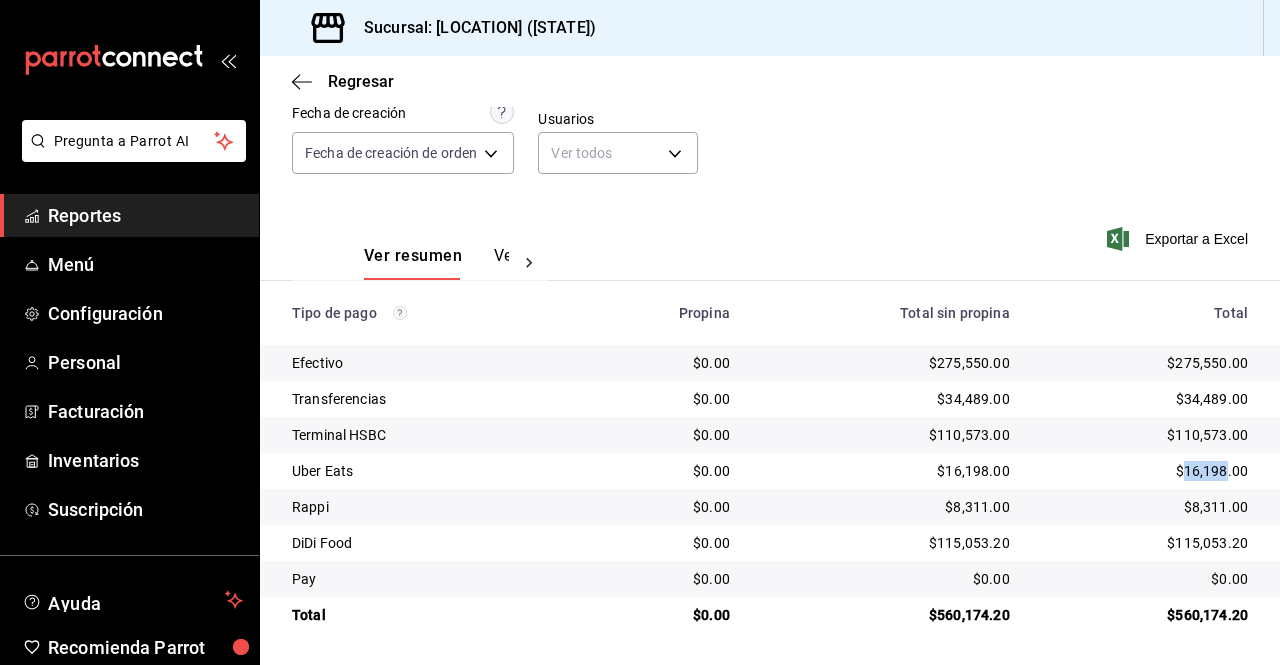 drag, startPoint x: 1166, startPoint y: 469, endPoint x: 1213, endPoint y: 472, distance: 47.095646 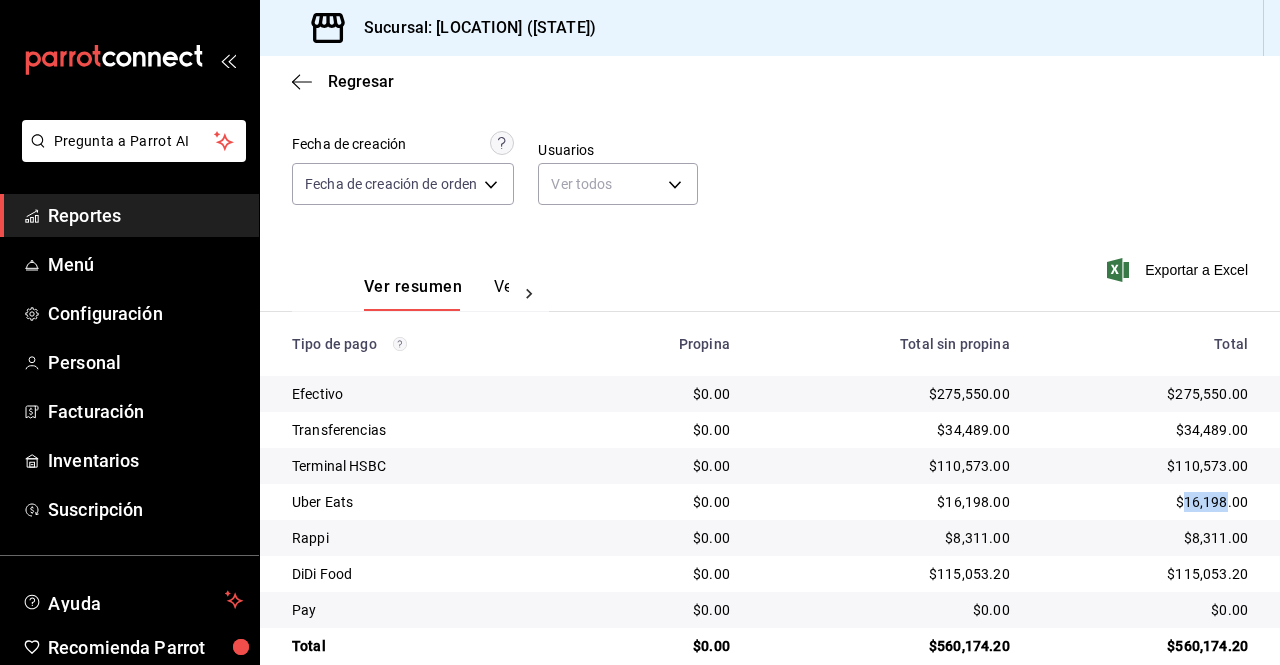 scroll, scrollTop: 181, scrollLeft: 0, axis: vertical 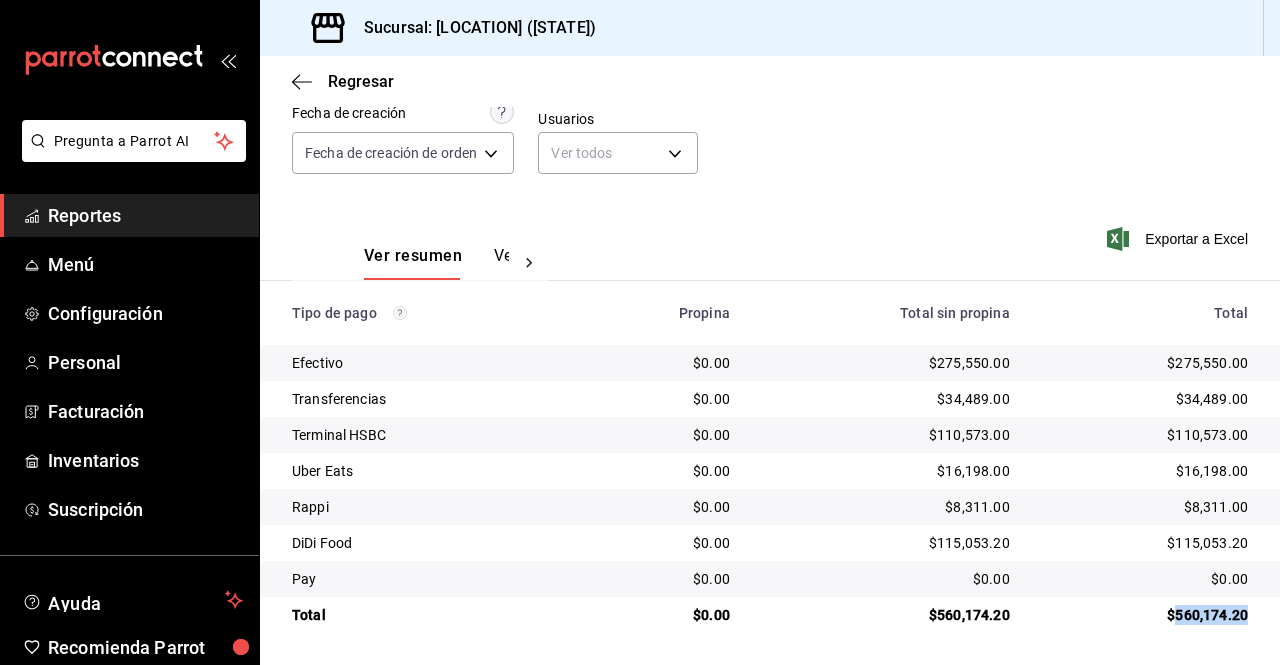 drag, startPoint x: 1161, startPoint y: 613, endPoint x: 1231, endPoint y: 623, distance: 70.71068 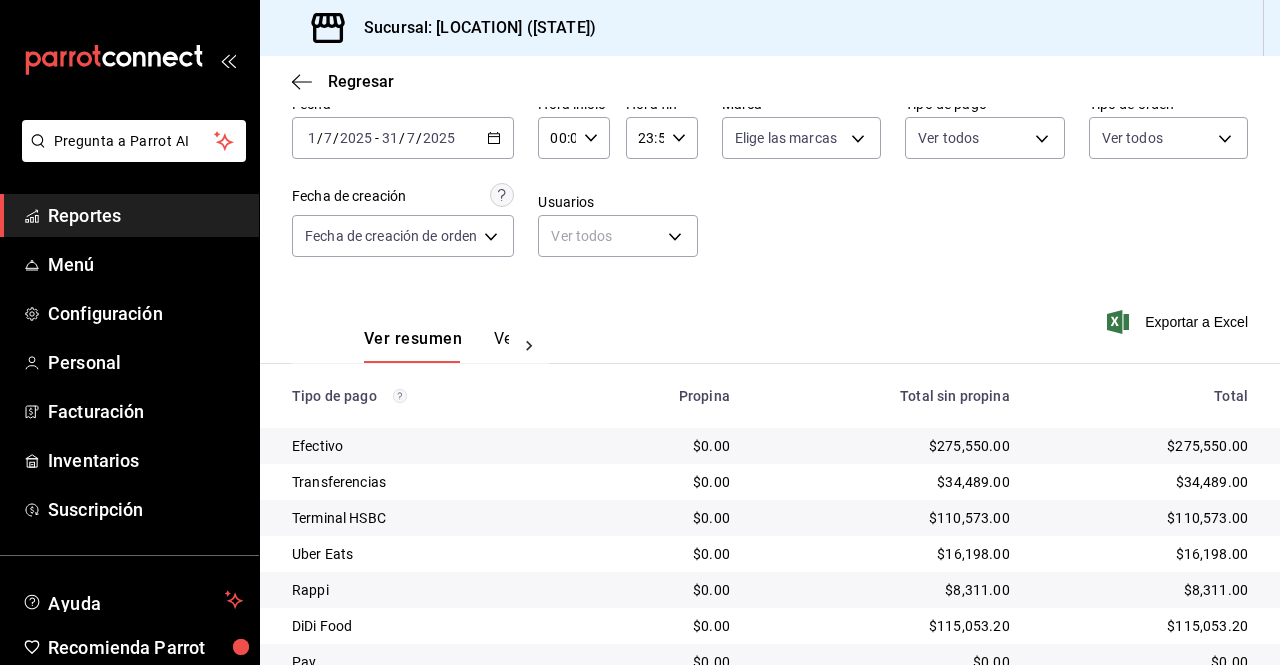 scroll, scrollTop: 181, scrollLeft: 0, axis: vertical 